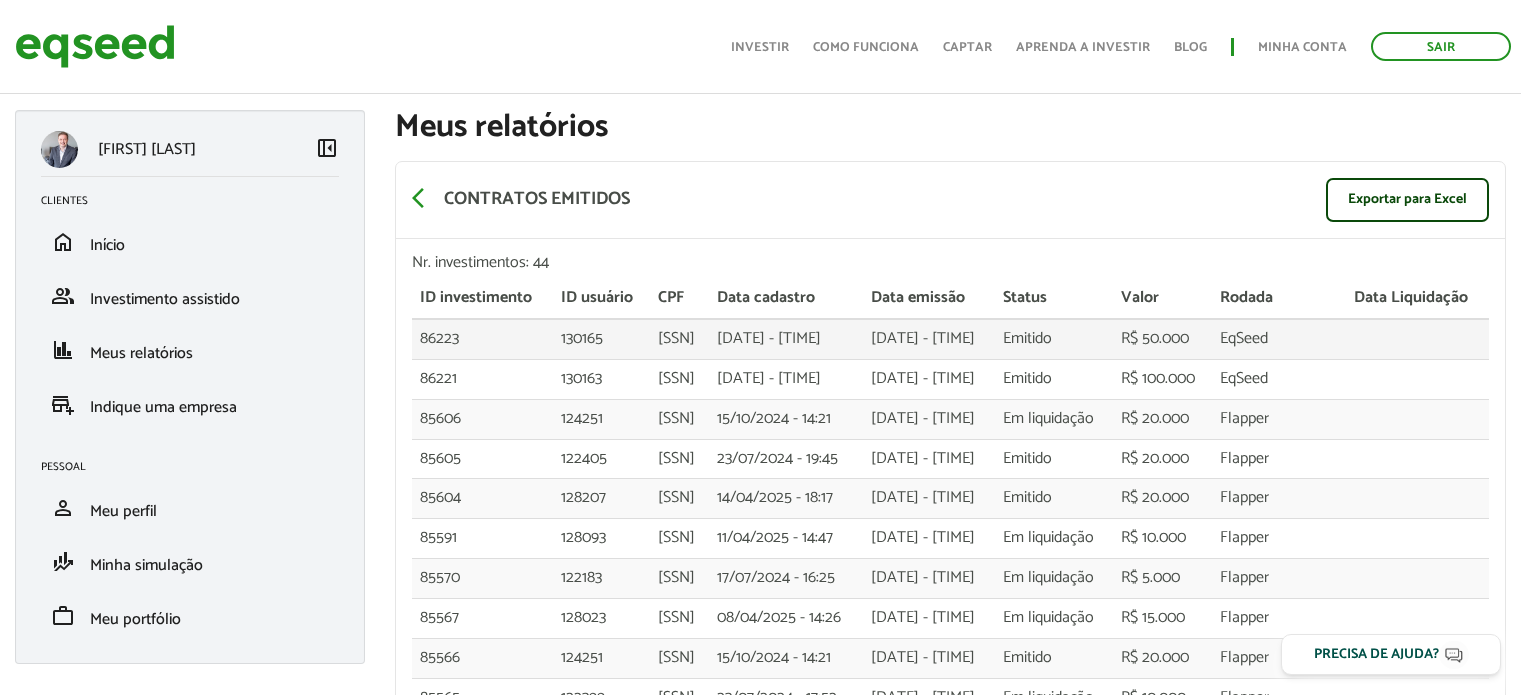scroll, scrollTop: 95, scrollLeft: 0, axis: vertical 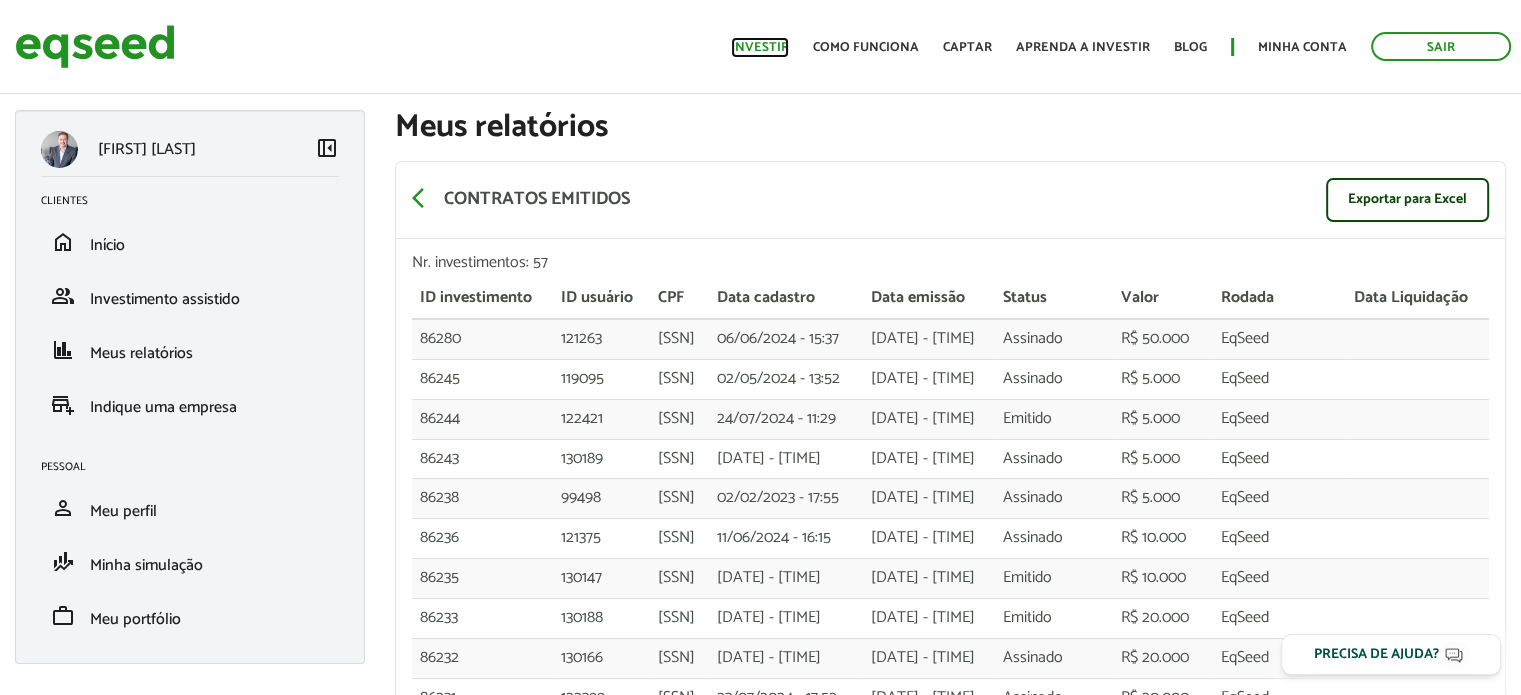 click on "Investir" at bounding box center [760, 47] 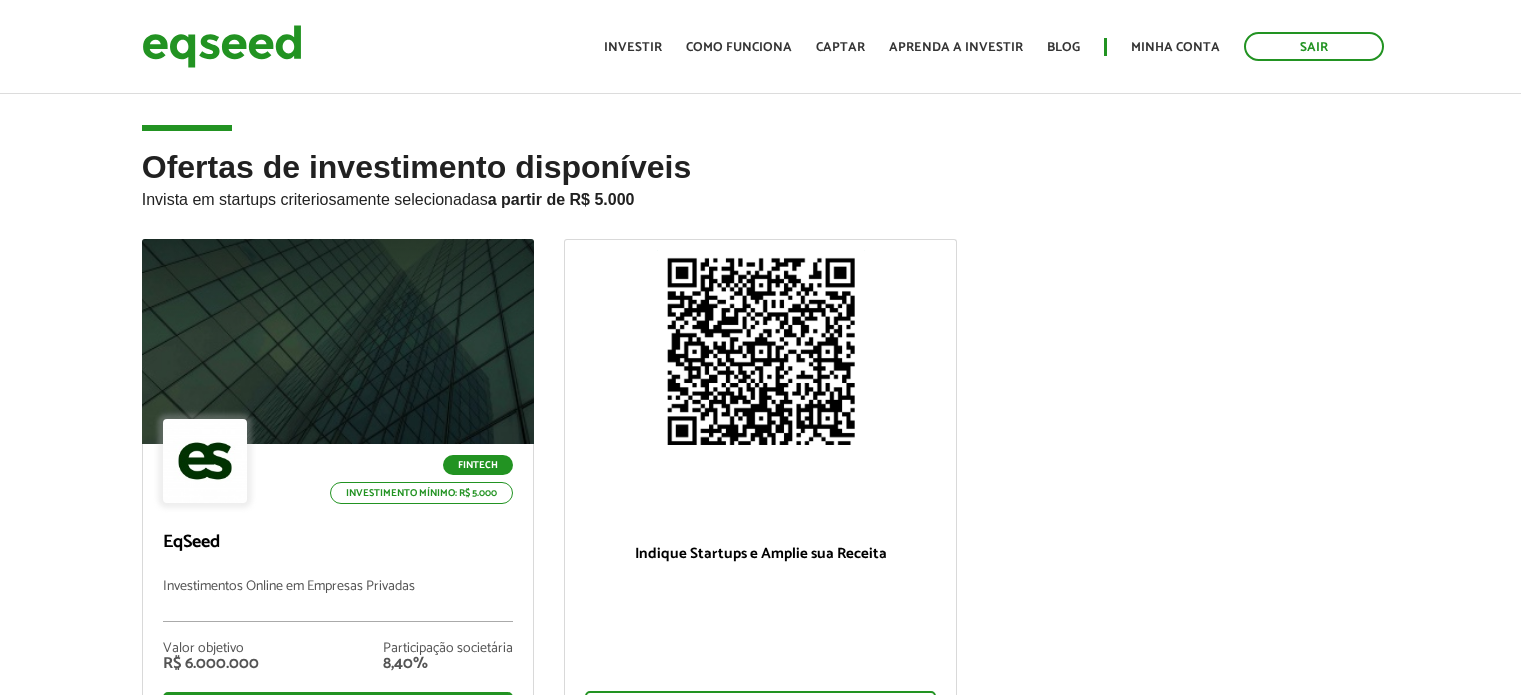 scroll, scrollTop: 0, scrollLeft: 0, axis: both 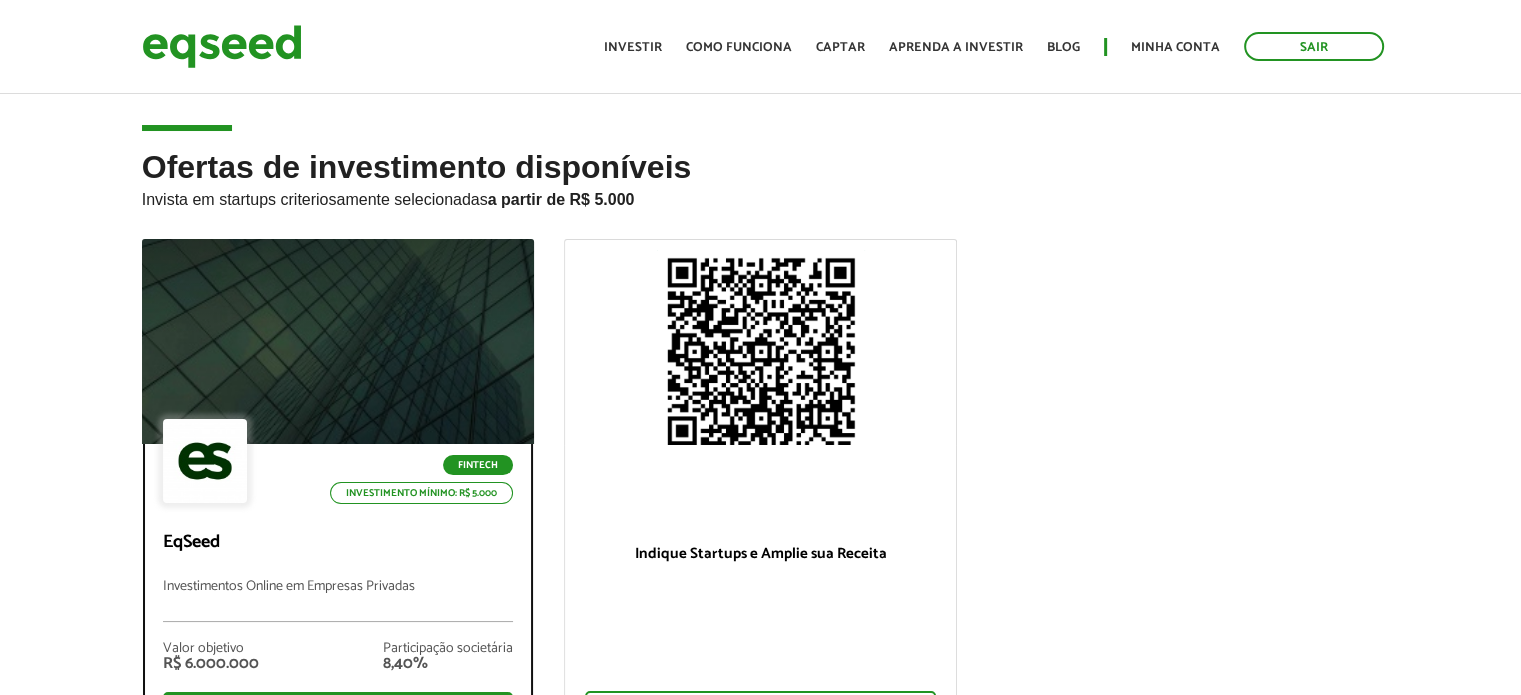click at bounding box center (337, 342) 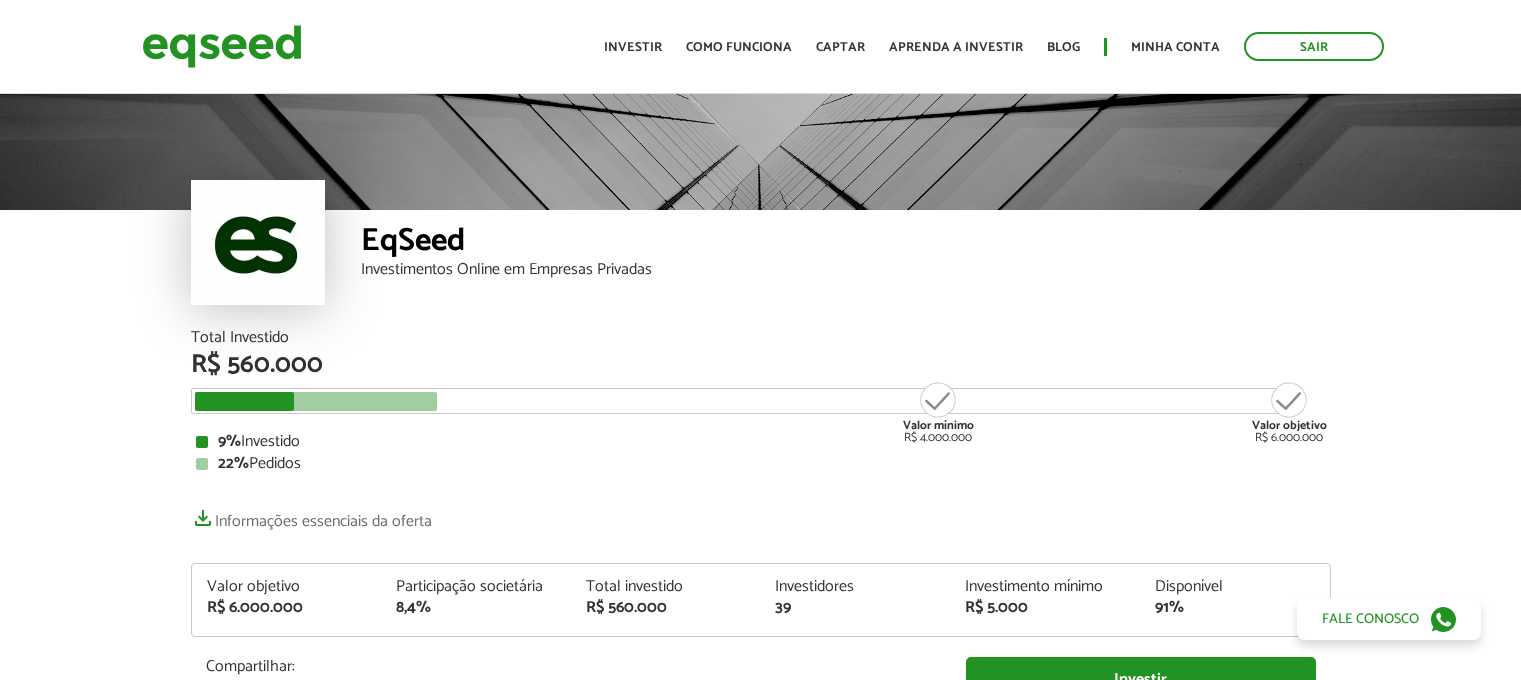 scroll, scrollTop: 0, scrollLeft: 0, axis: both 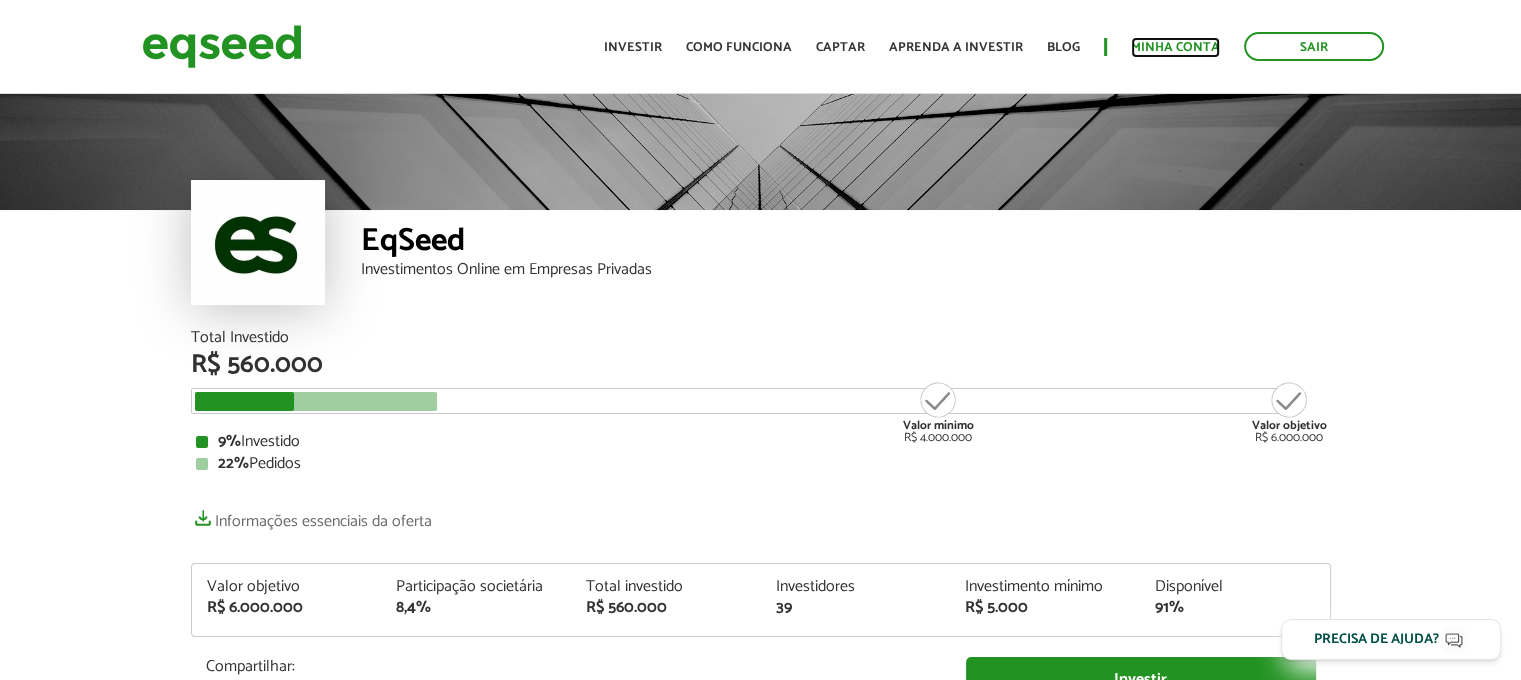 click on "Minha conta" at bounding box center (1175, 47) 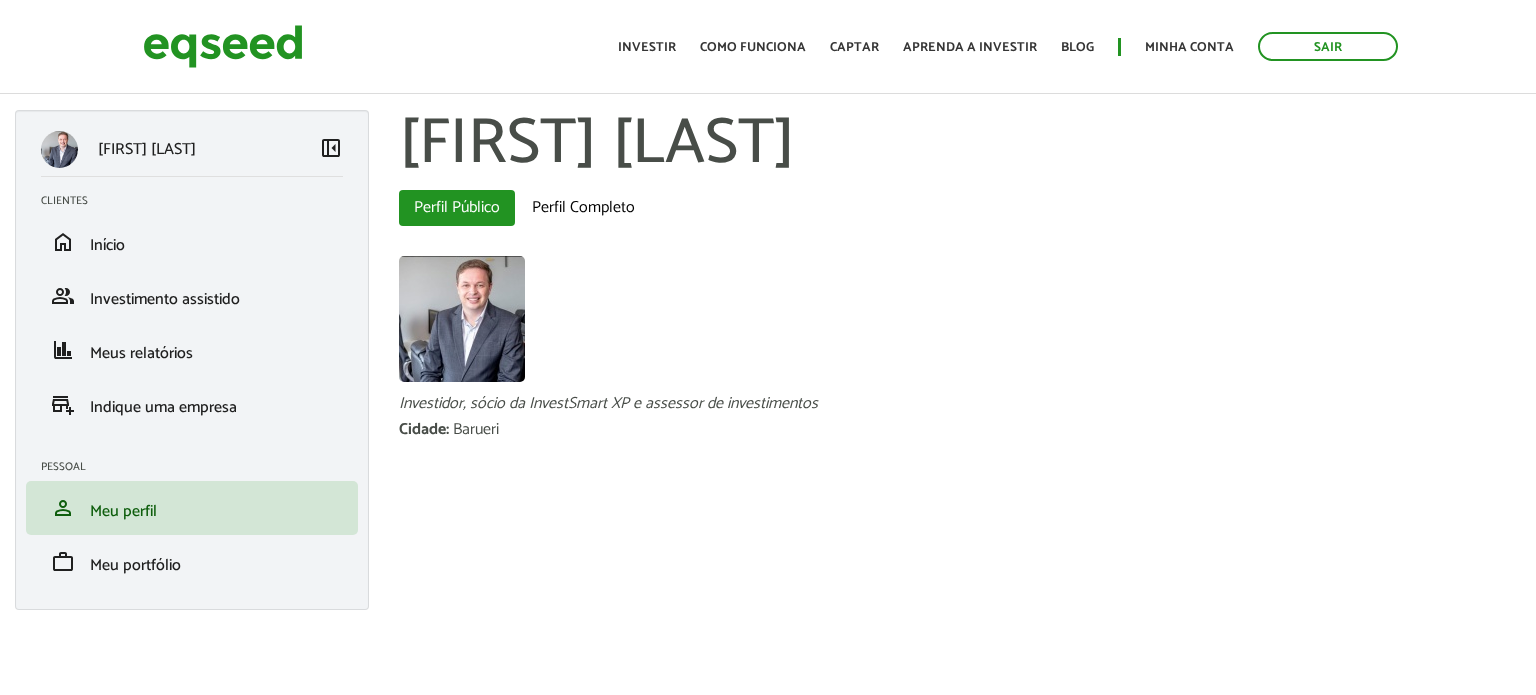 scroll, scrollTop: 0, scrollLeft: 0, axis: both 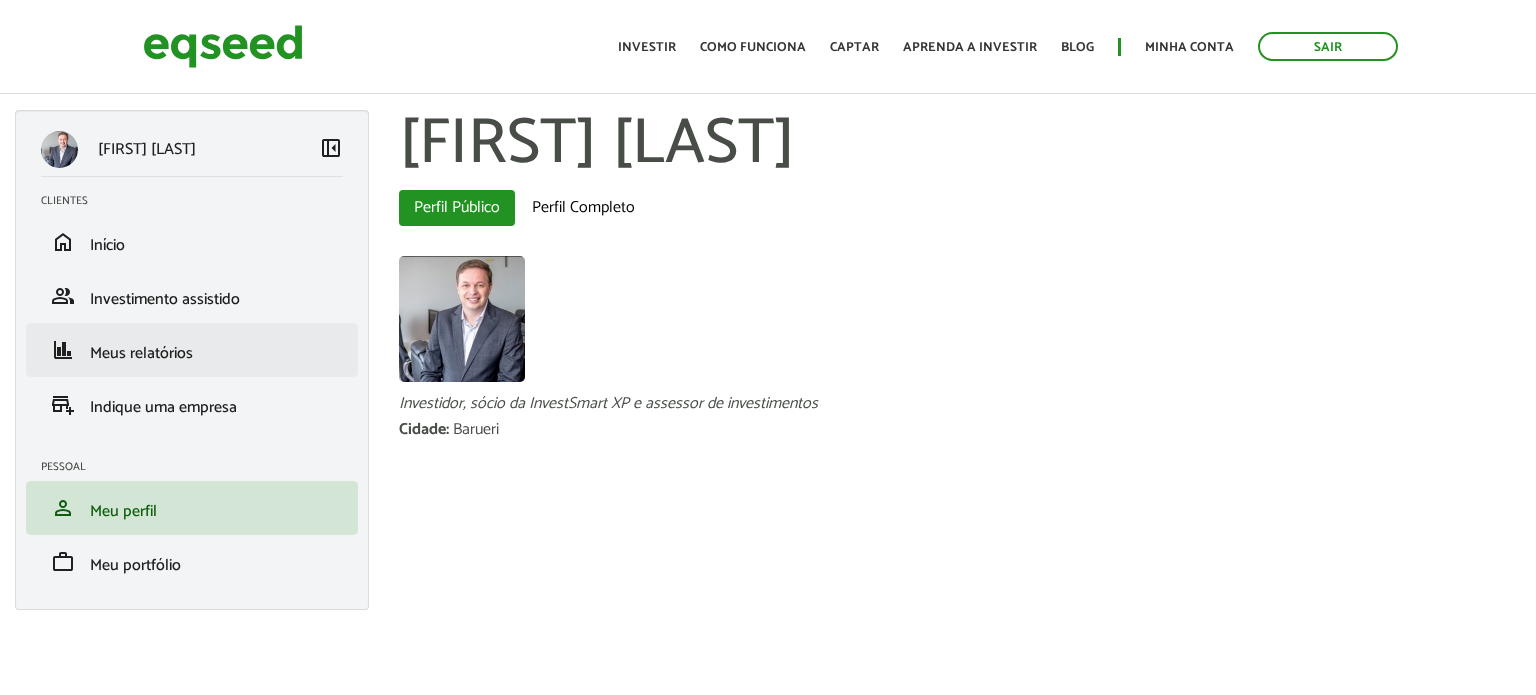 click on "finance Meus relatórios" at bounding box center (192, 350) 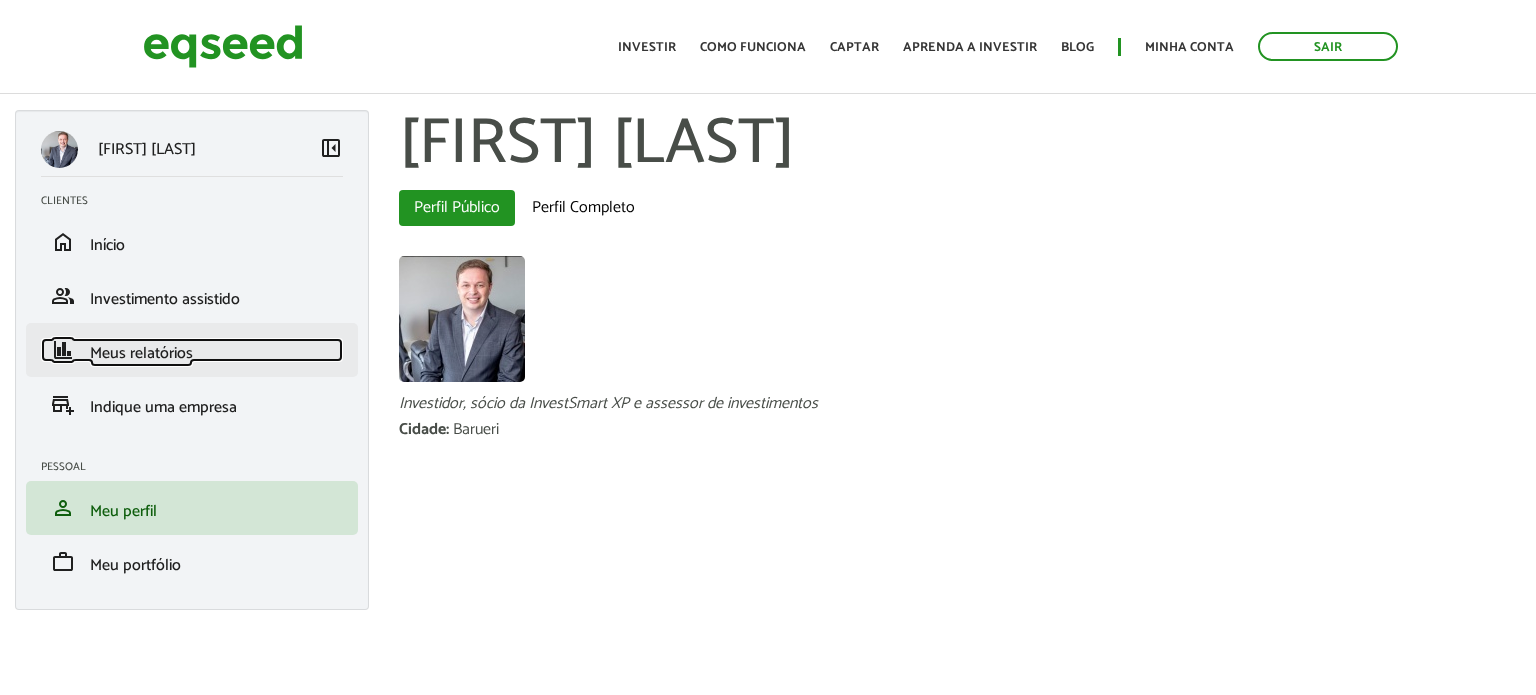 click on "Meus relatórios" at bounding box center (141, 353) 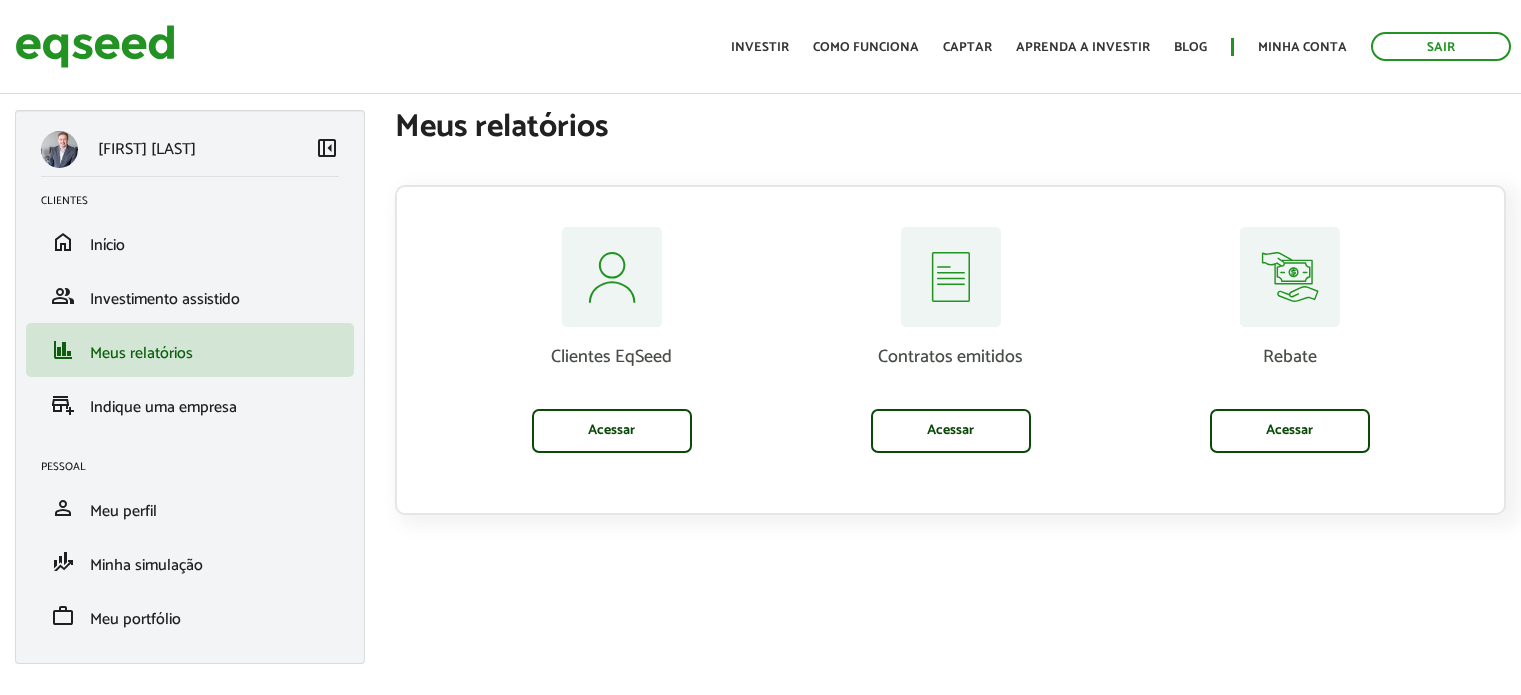 scroll, scrollTop: 0, scrollLeft: 0, axis: both 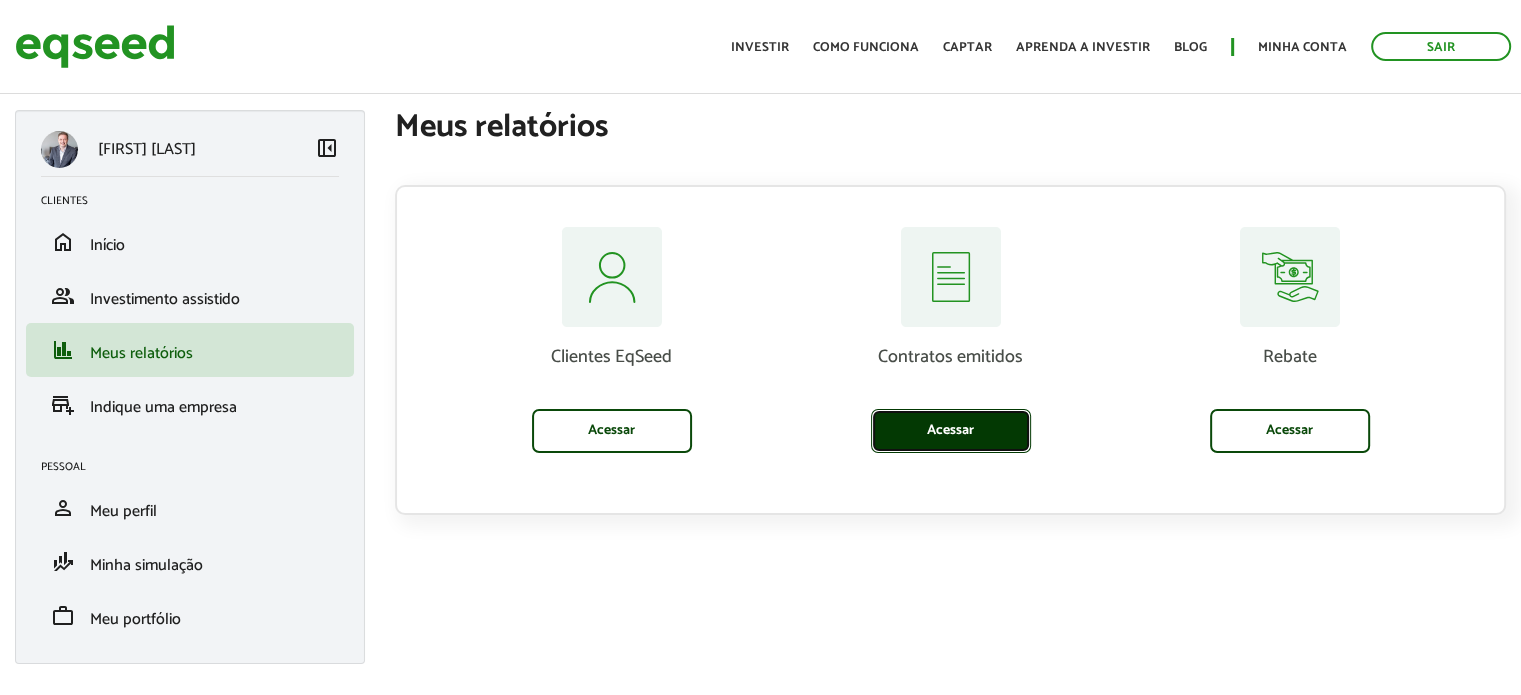 click on "Acessar" at bounding box center (951, 431) 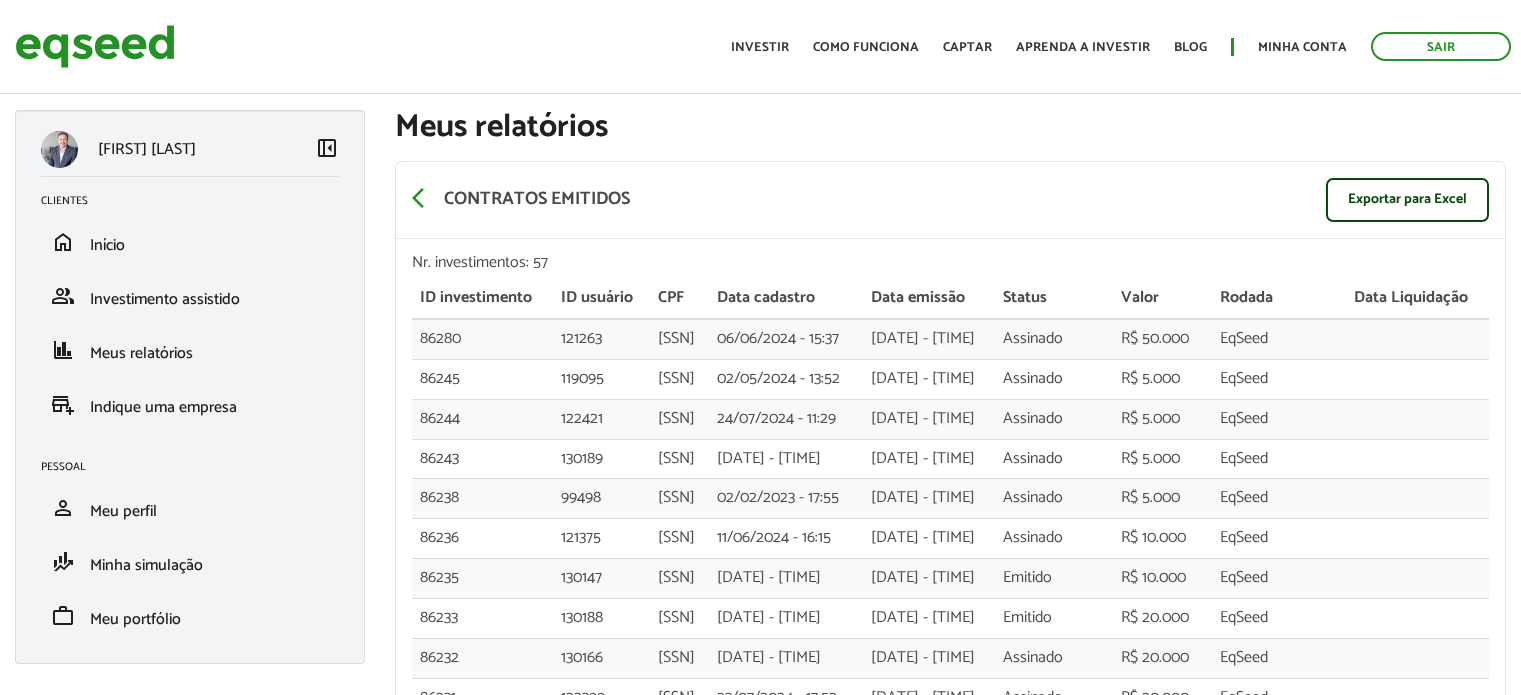 scroll, scrollTop: 0, scrollLeft: 0, axis: both 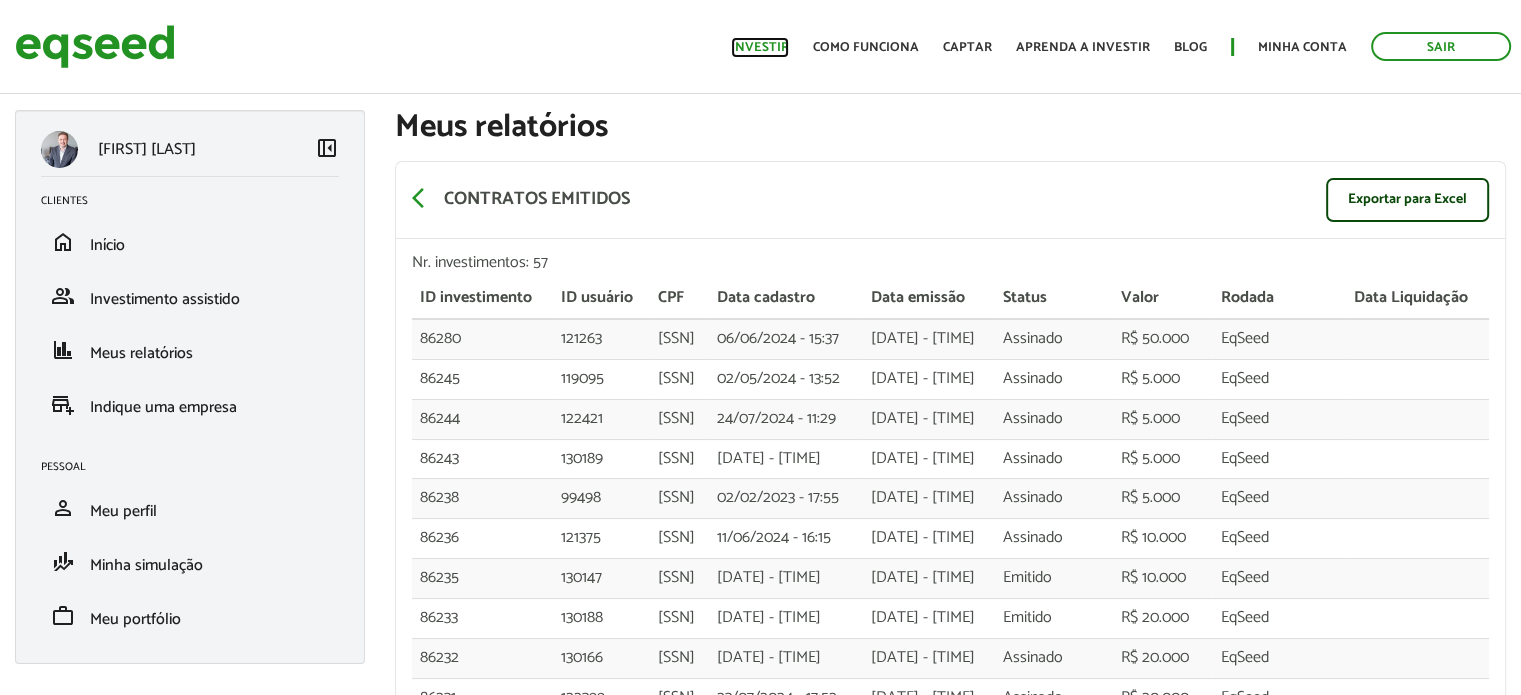 click on "Investir" at bounding box center [760, 47] 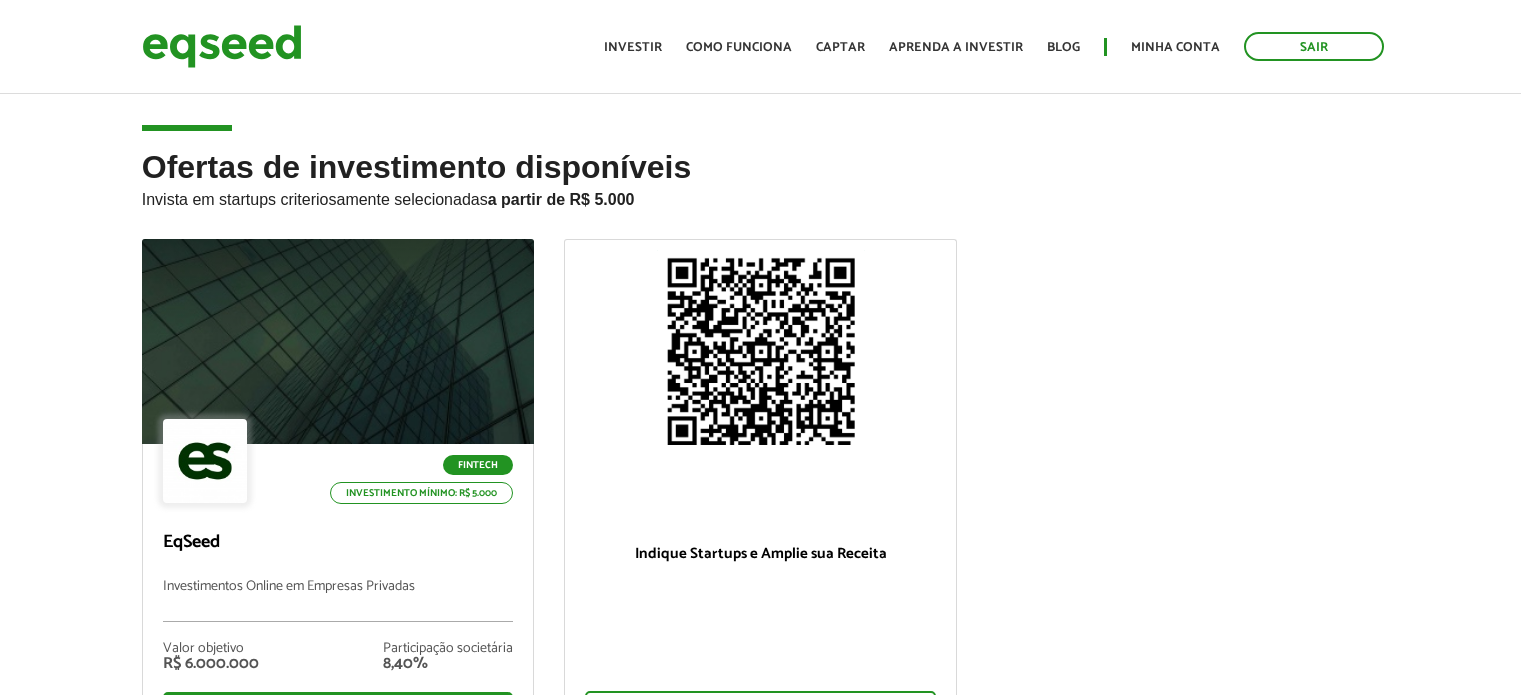 scroll, scrollTop: 0, scrollLeft: 0, axis: both 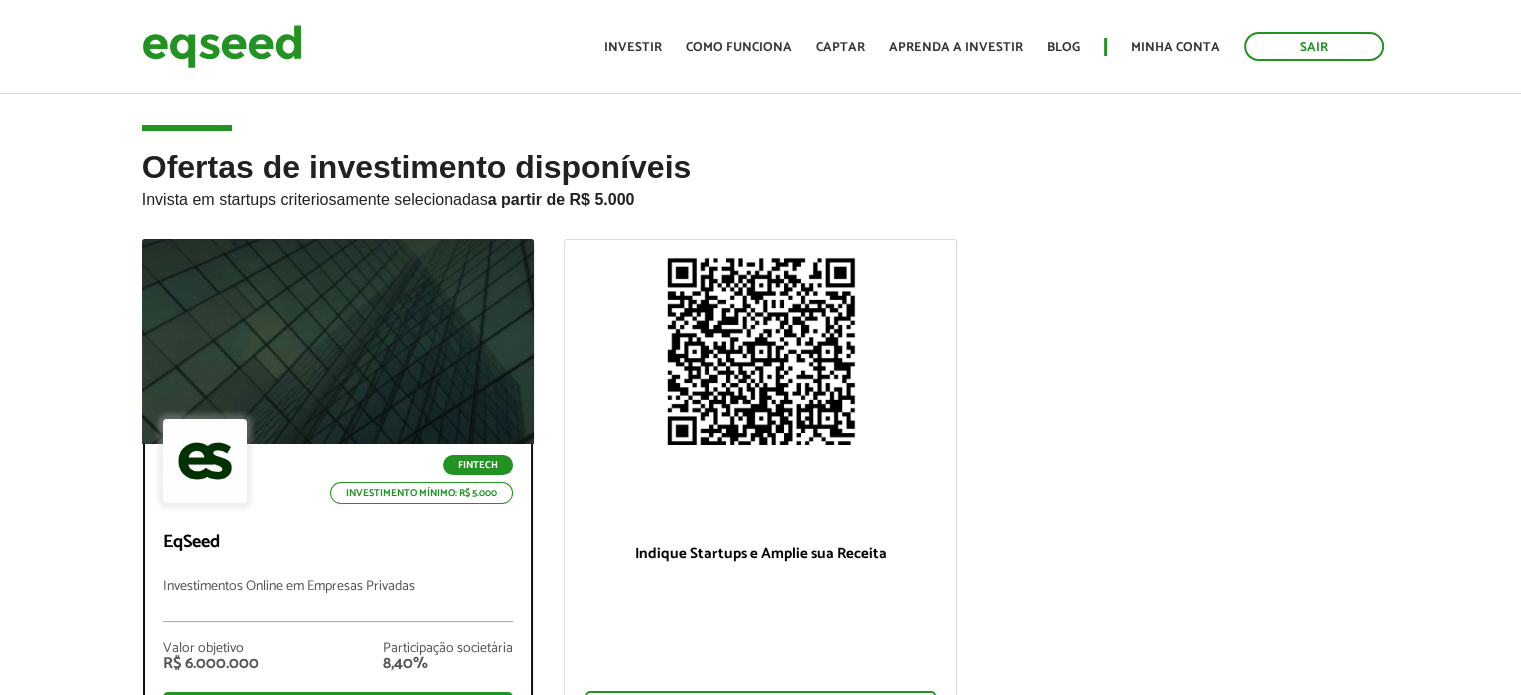 click at bounding box center (337, 342) 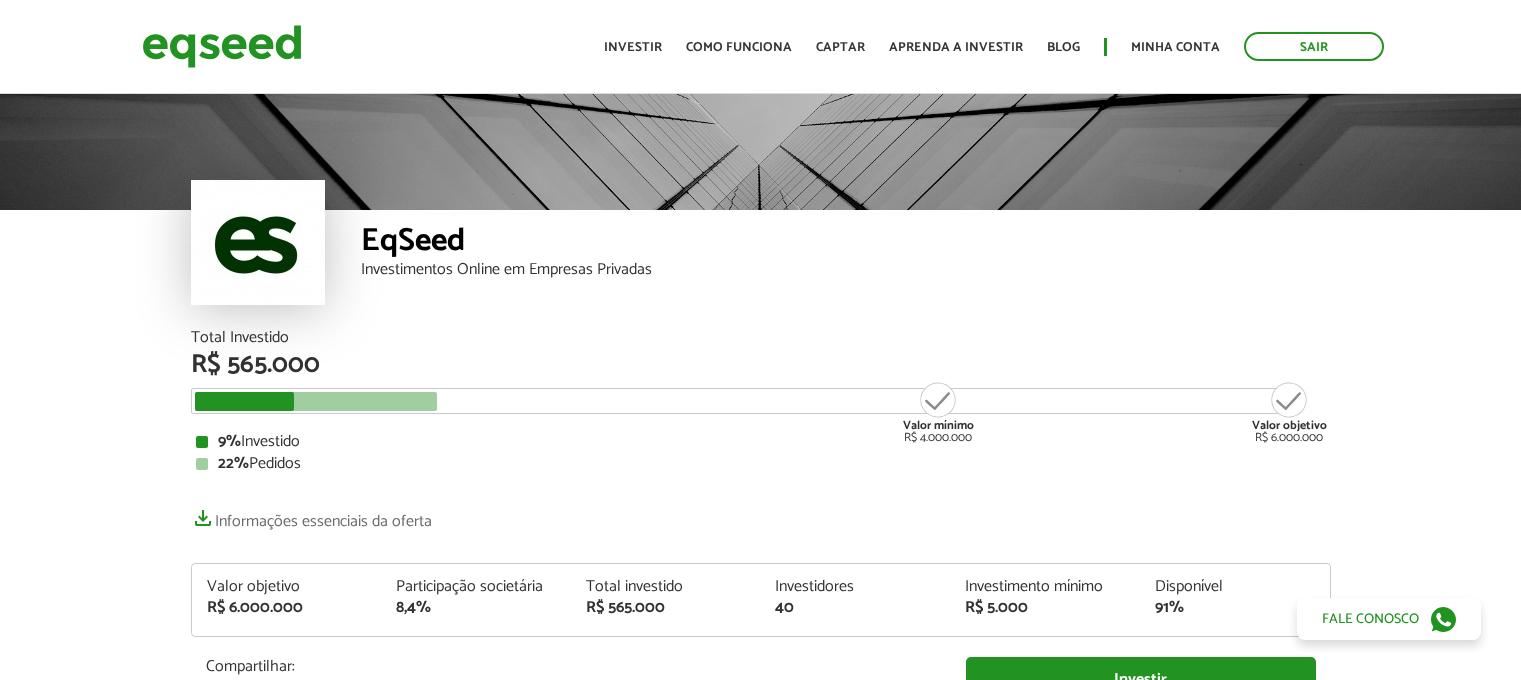 scroll, scrollTop: 0, scrollLeft: 0, axis: both 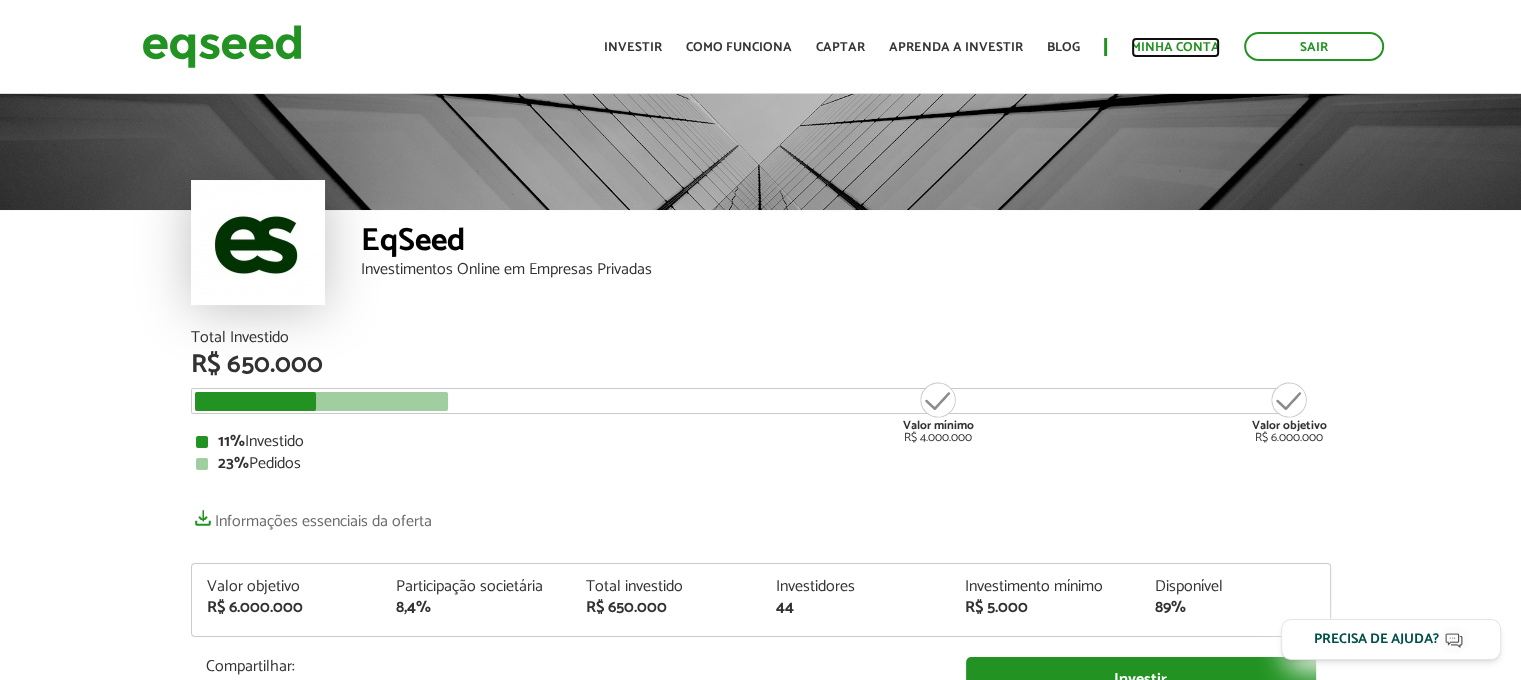 click on "Minha conta" at bounding box center [1175, 47] 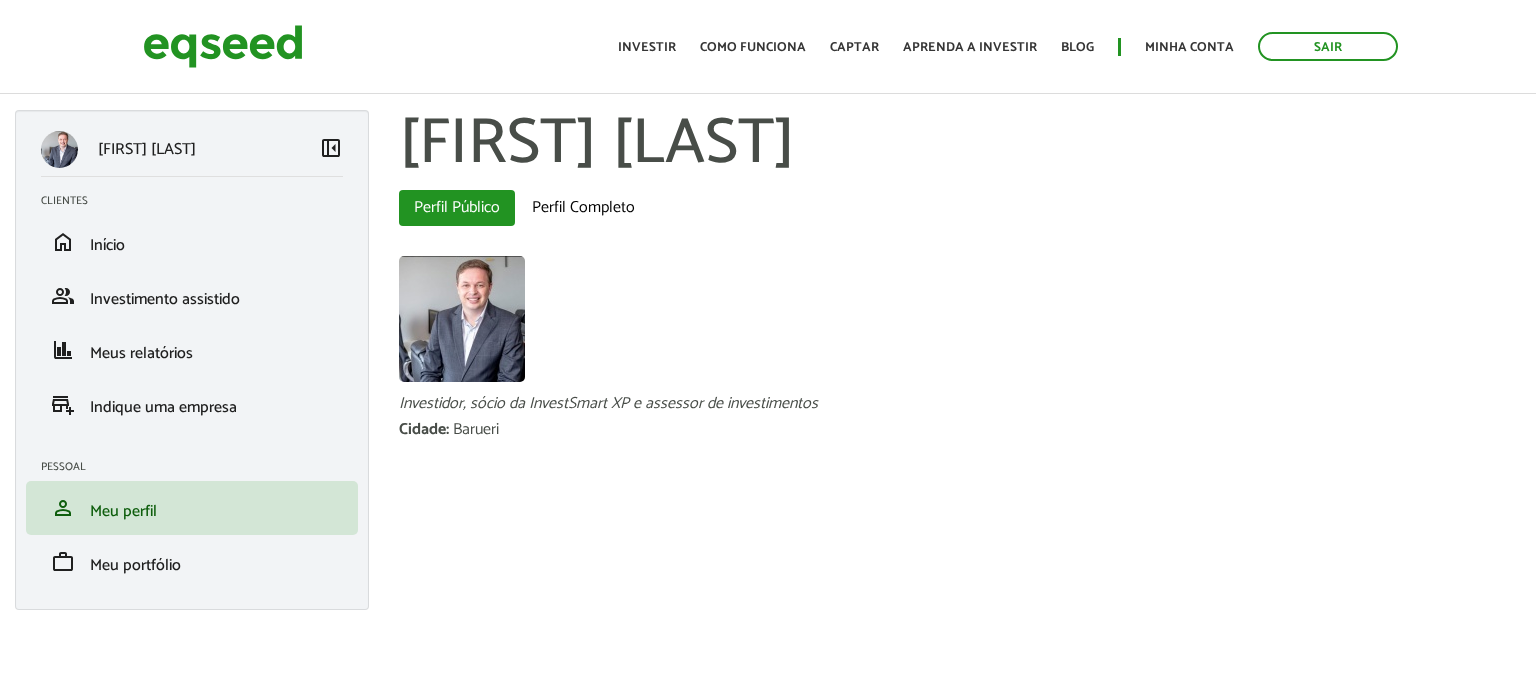 scroll, scrollTop: 0, scrollLeft: 0, axis: both 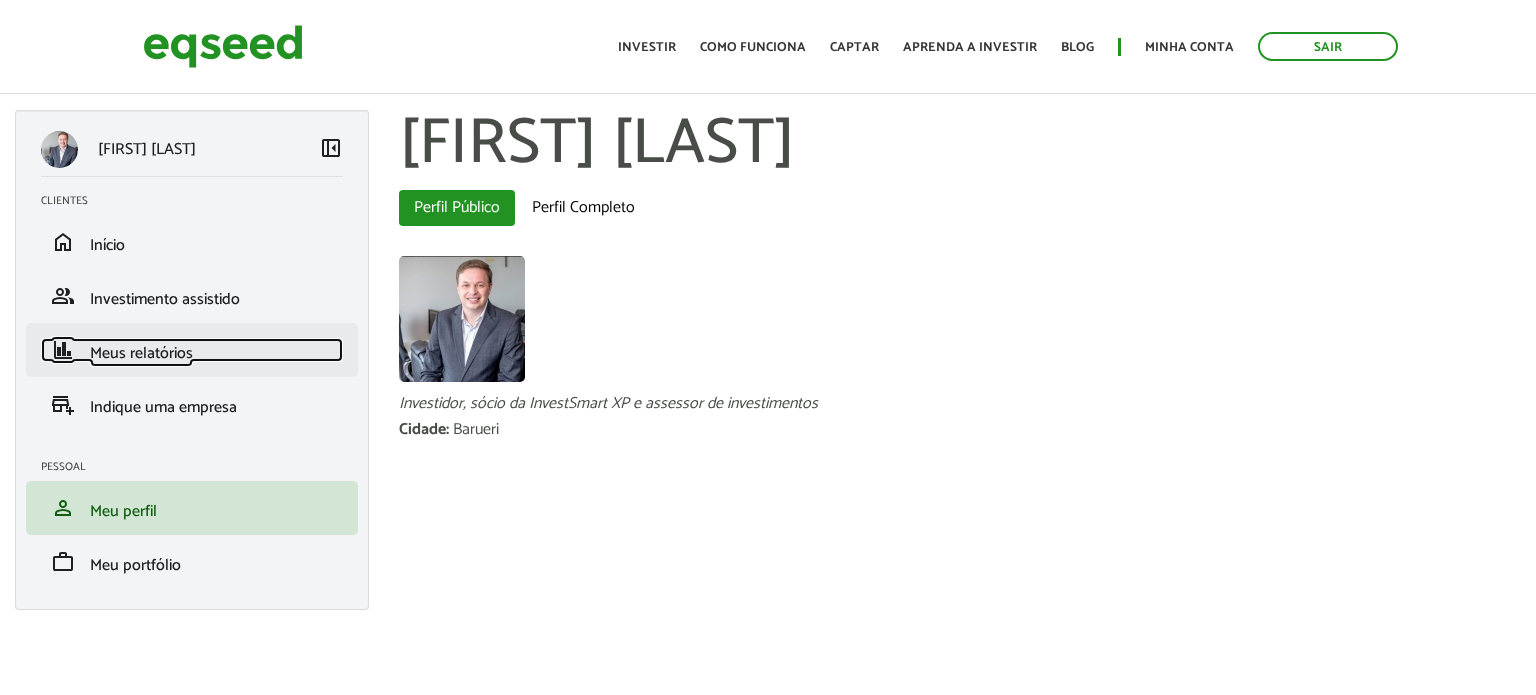 click on "Meus relatórios" at bounding box center (141, 353) 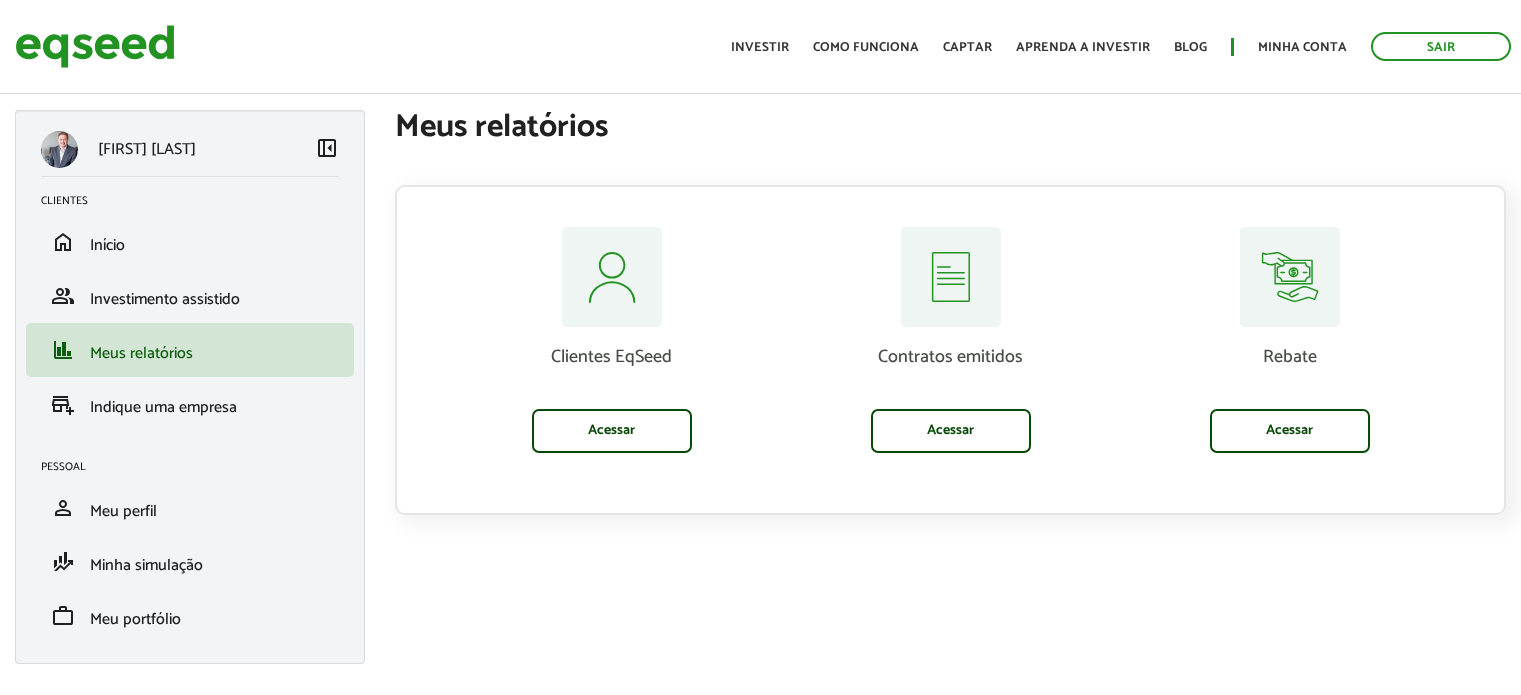 scroll, scrollTop: 0, scrollLeft: 0, axis: both 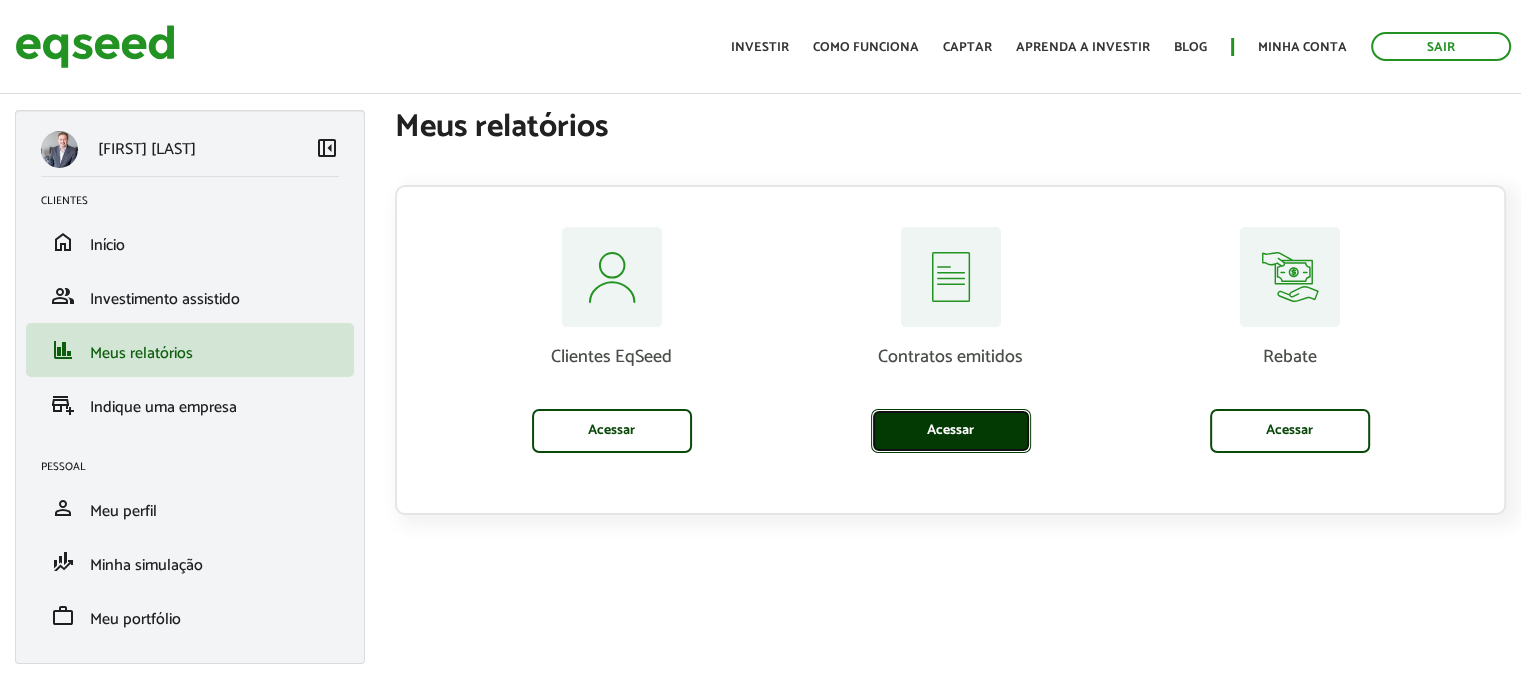 click on "Acessar" at bounding box center (951, 431) 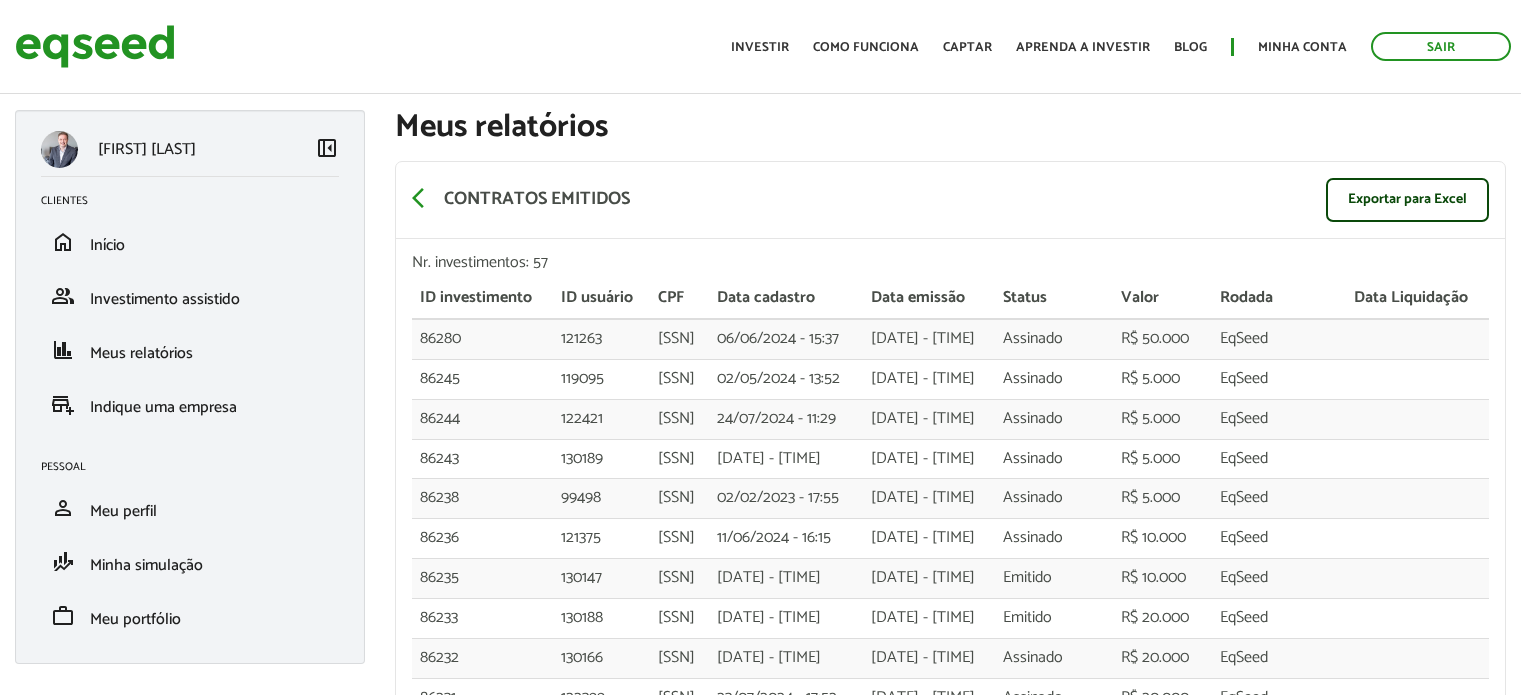 scroll, scrollTop: 0, scrollLeft: 0, axis: both 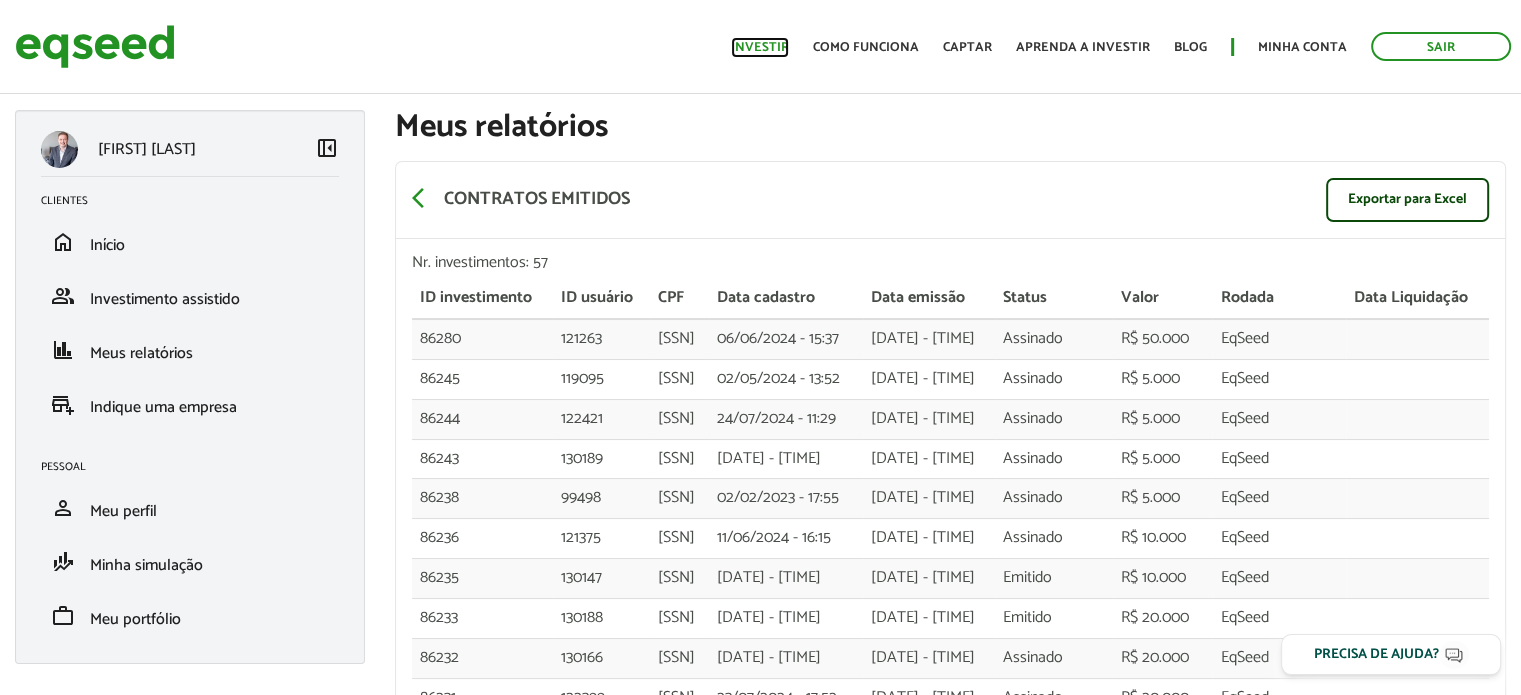 click on "Investir" at bounding box center (760, 47) 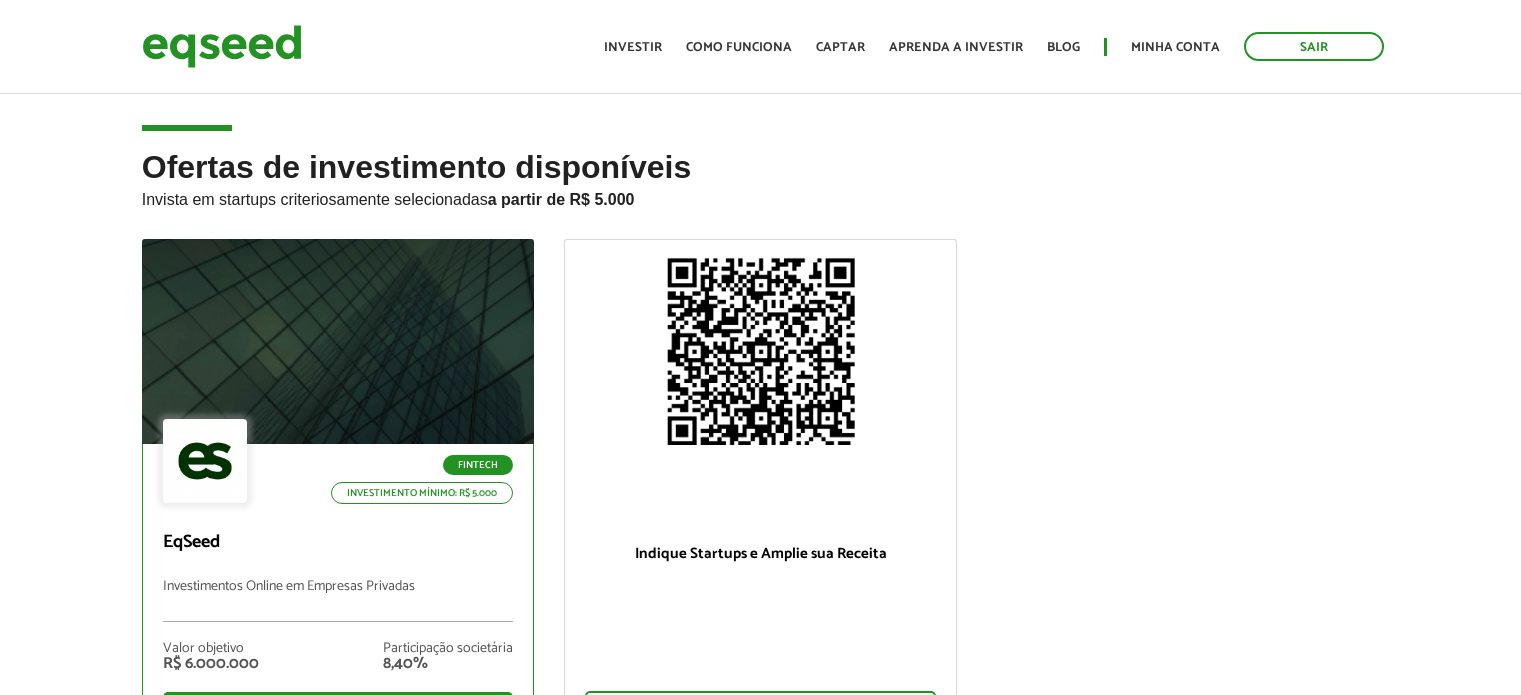 scroll, scrollTop: 0, scrollLeft: 0, axis: both 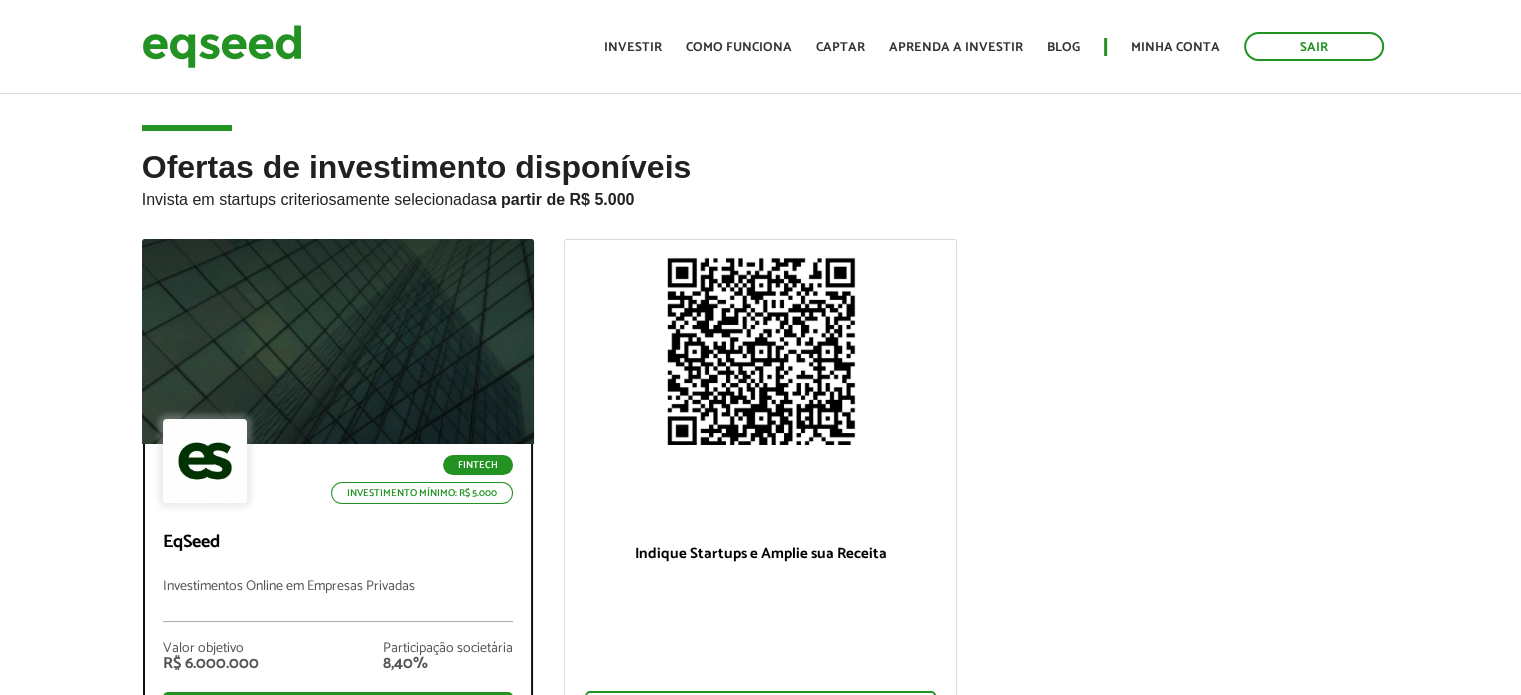 click at bounding box center [205, 461] 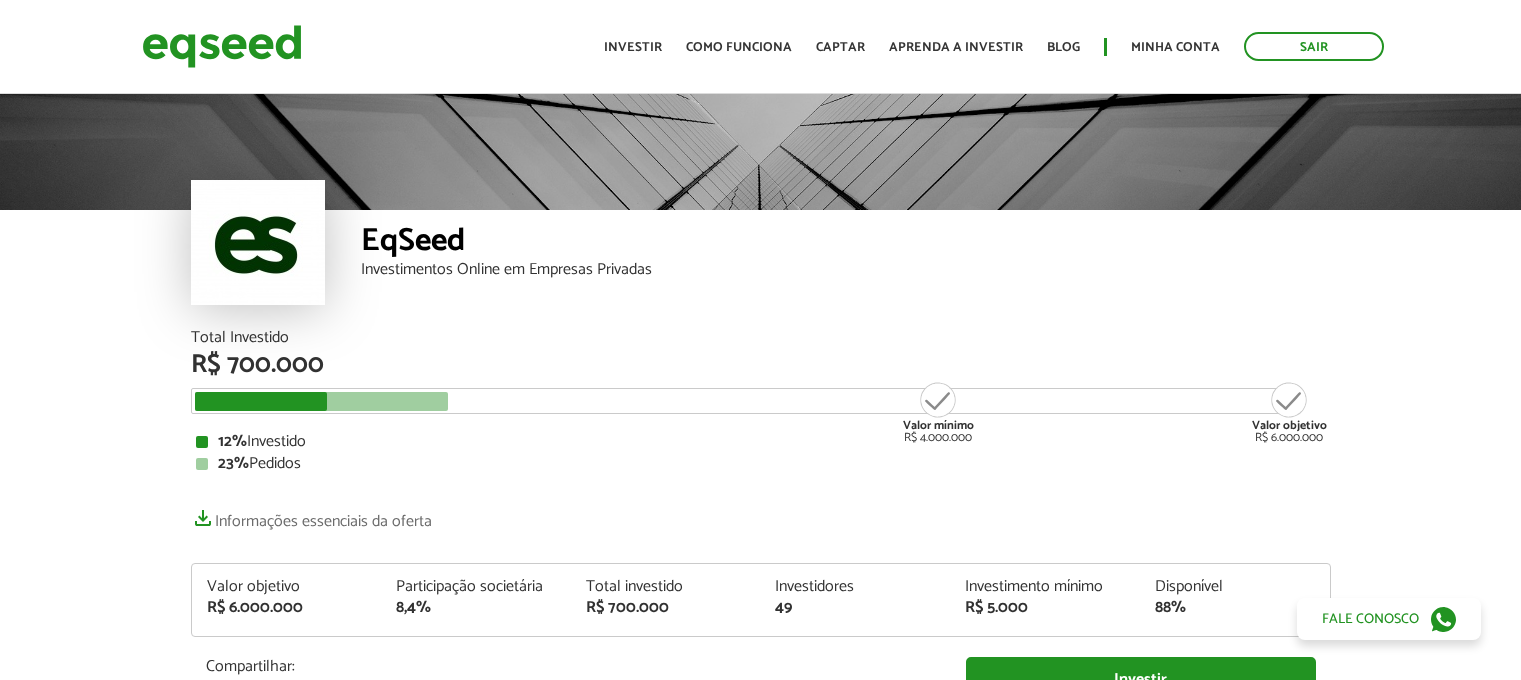 scroll, scrollTop: 0, scrollLeft: 0, axis: both 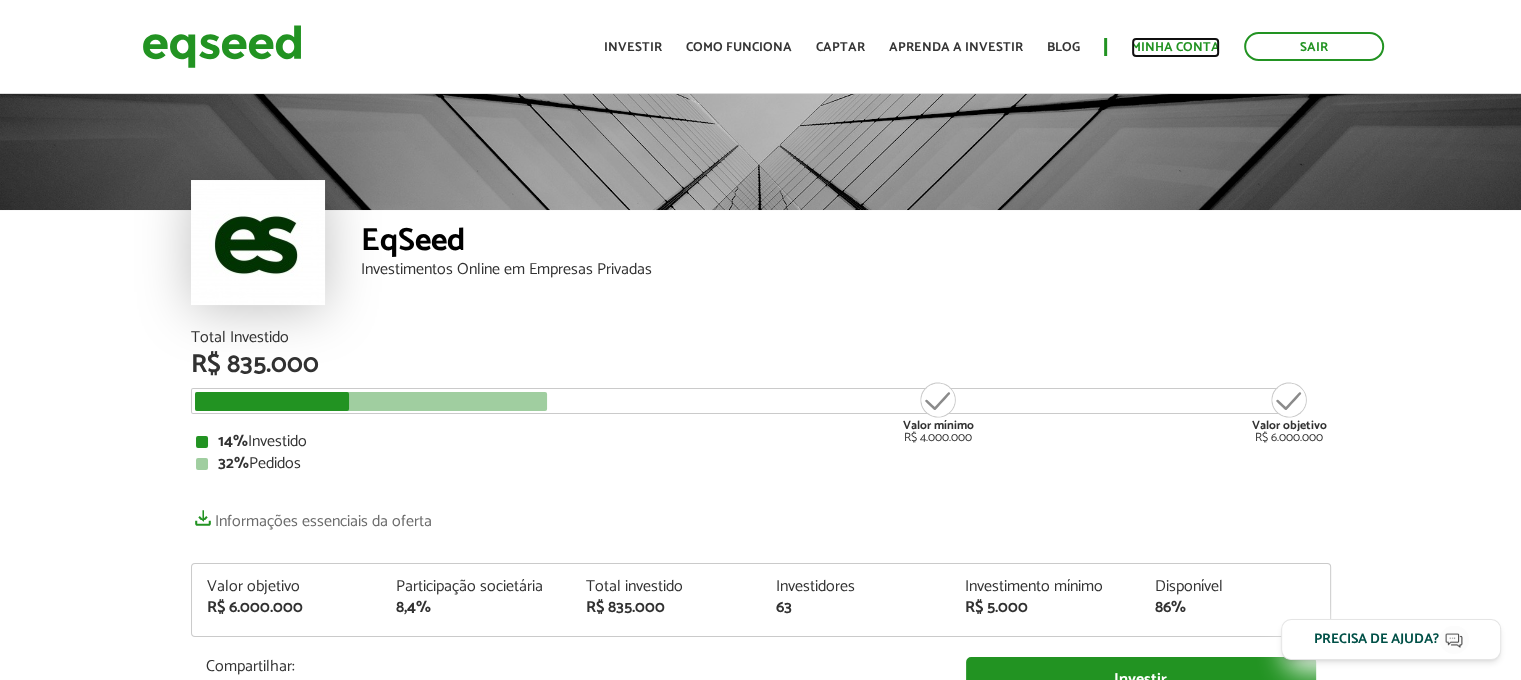 click on "Minha conta" at bounding box center [1175, 47] 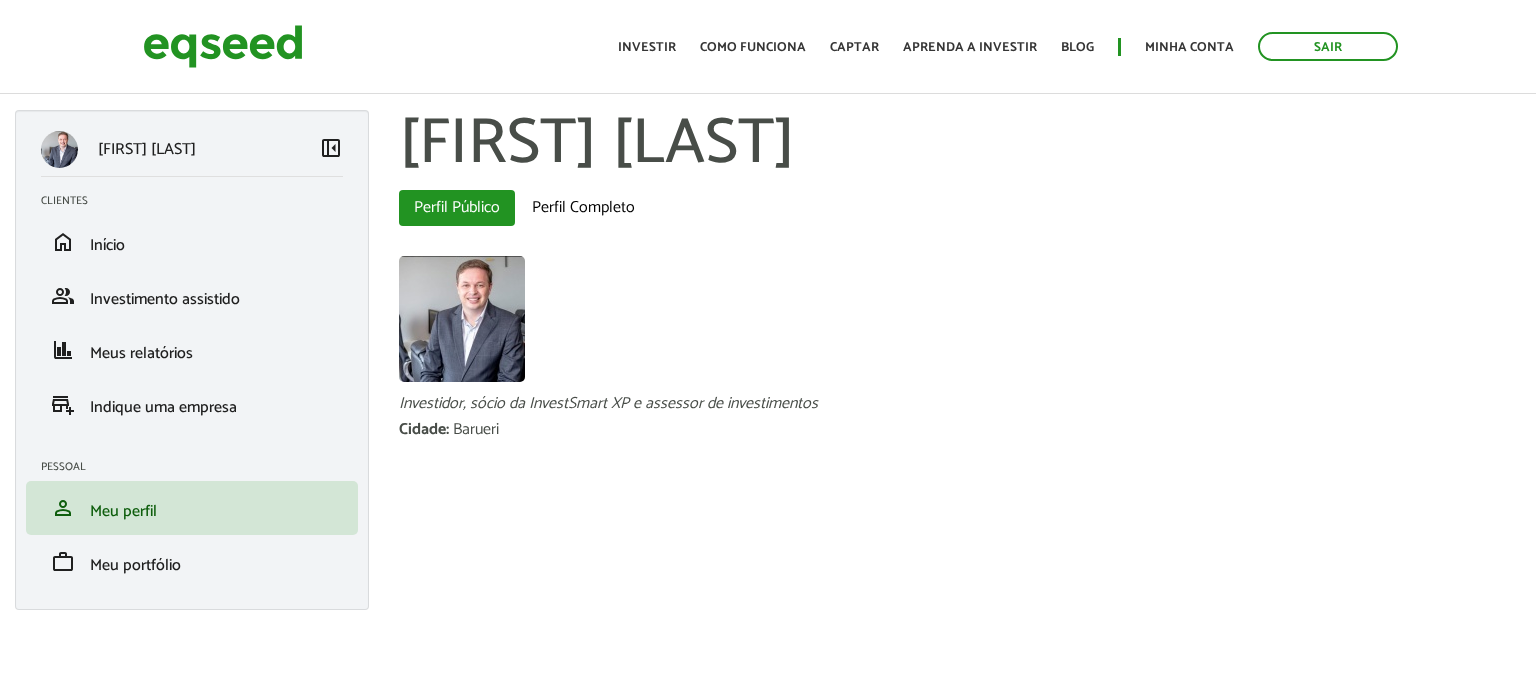 scroll, scrollTop: 0, scrollLeft: 0, axis: both 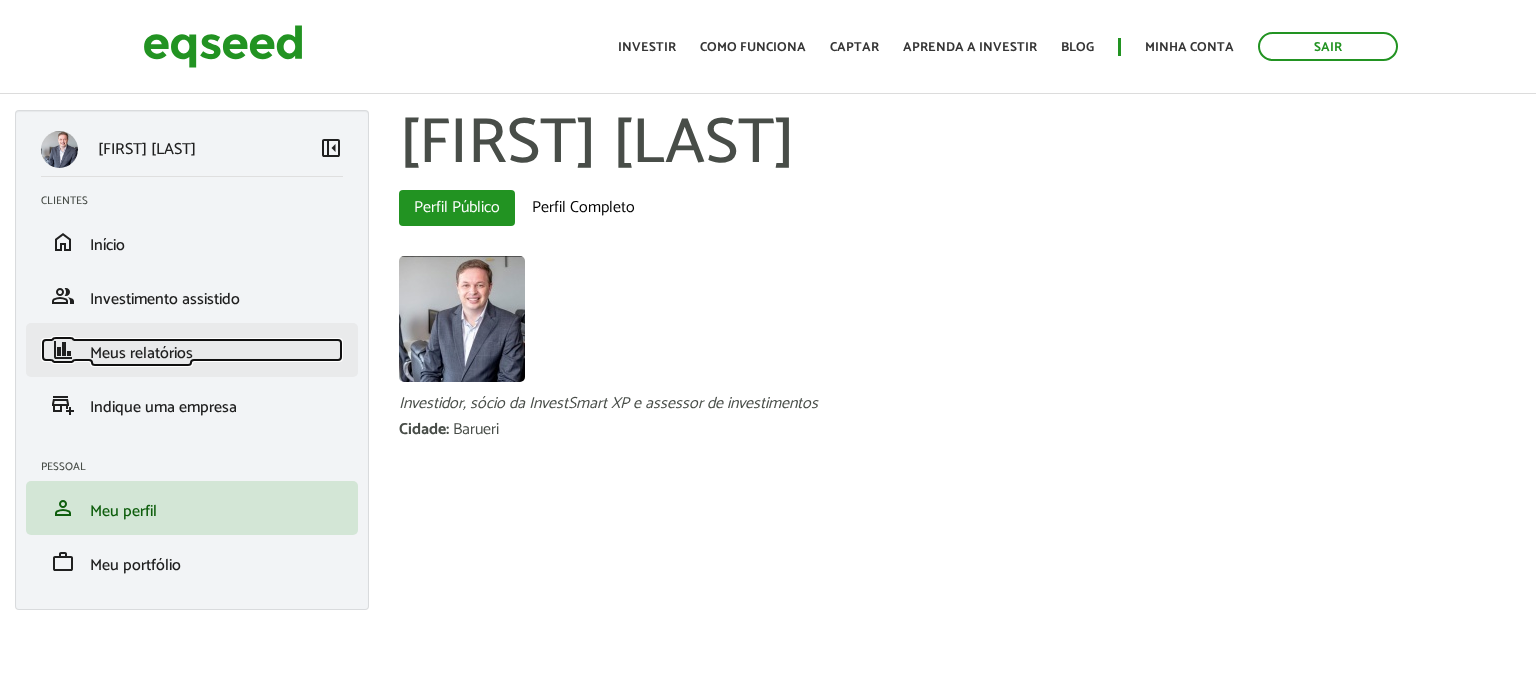click on "Meus relatórios" at bounding box center (141, 353) 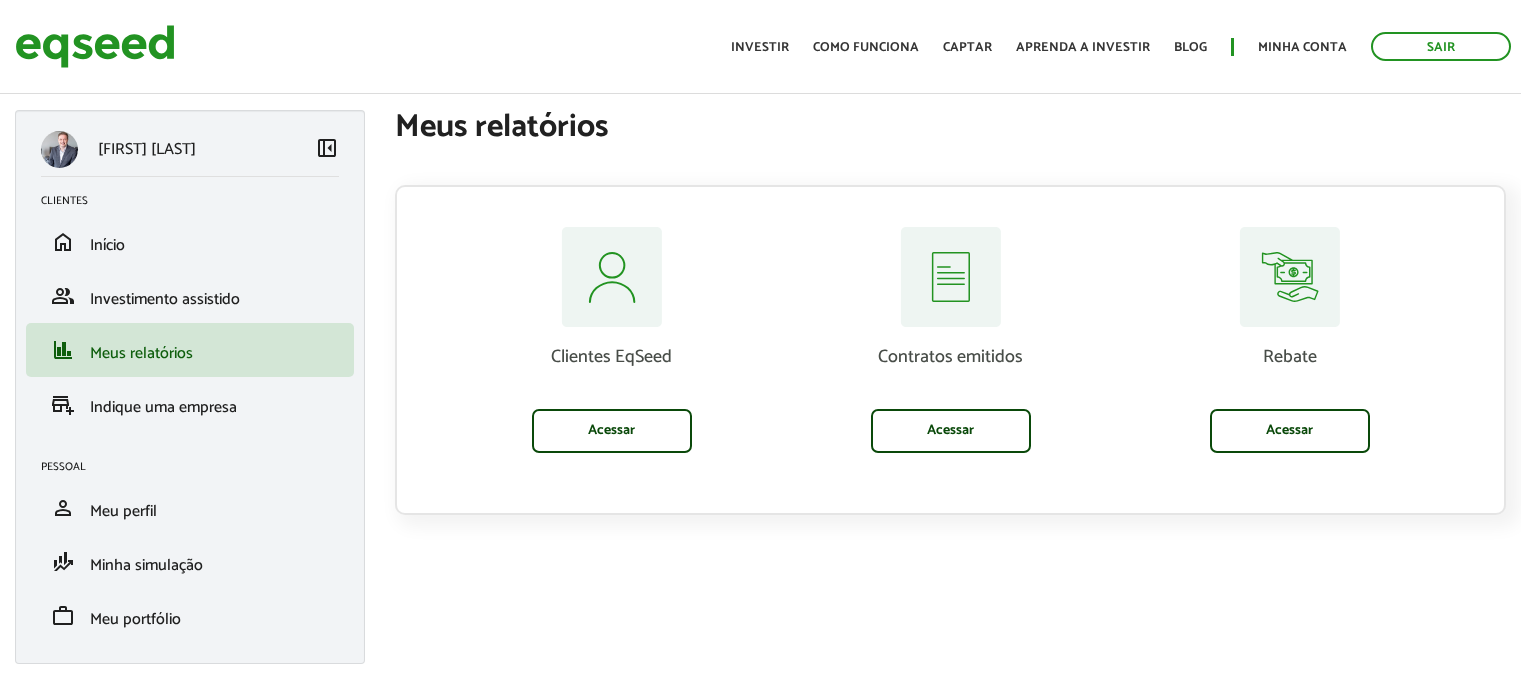 scroll, scrollTop: 0, scrollLeft: 0, axis: both 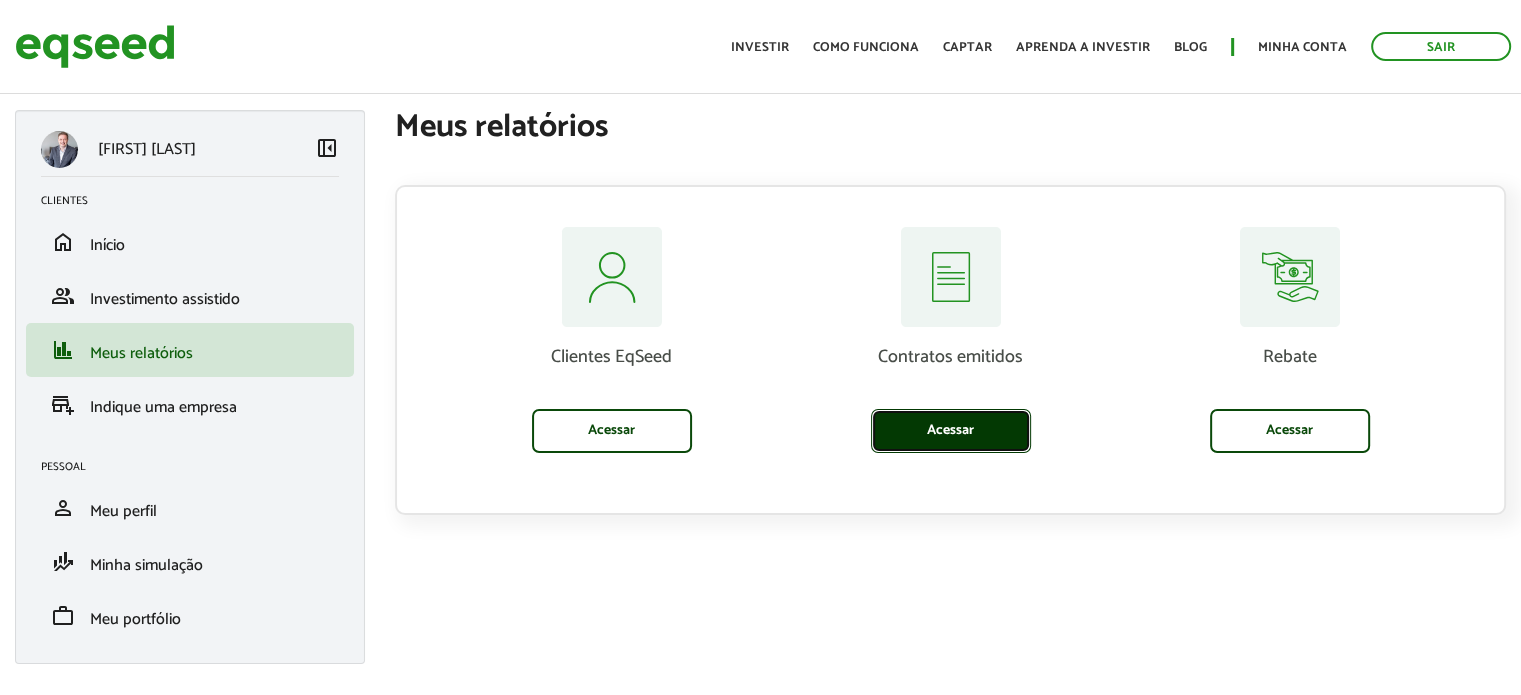 click on "Acessar" at bounding box center (951, 431) 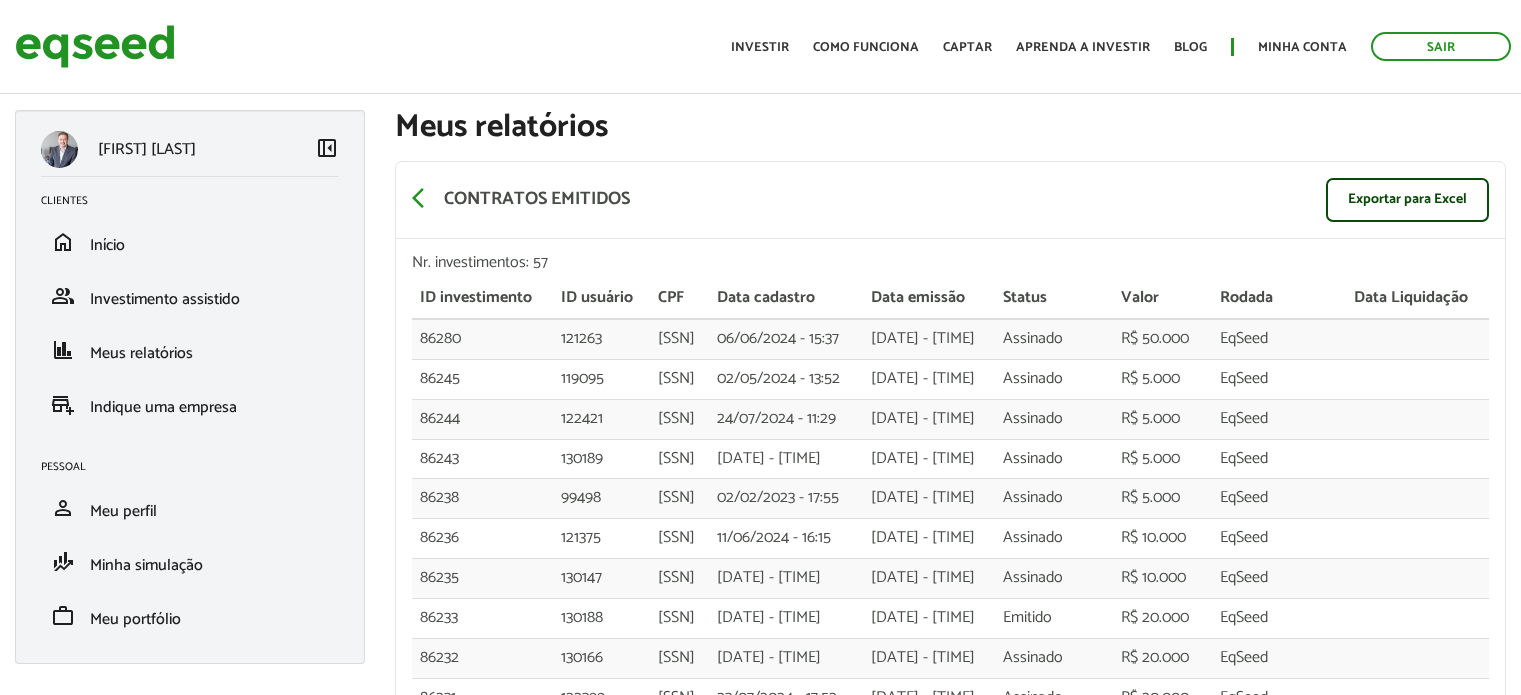 scroll, scrollTop: 0, scrollLeft: 0, axis: both 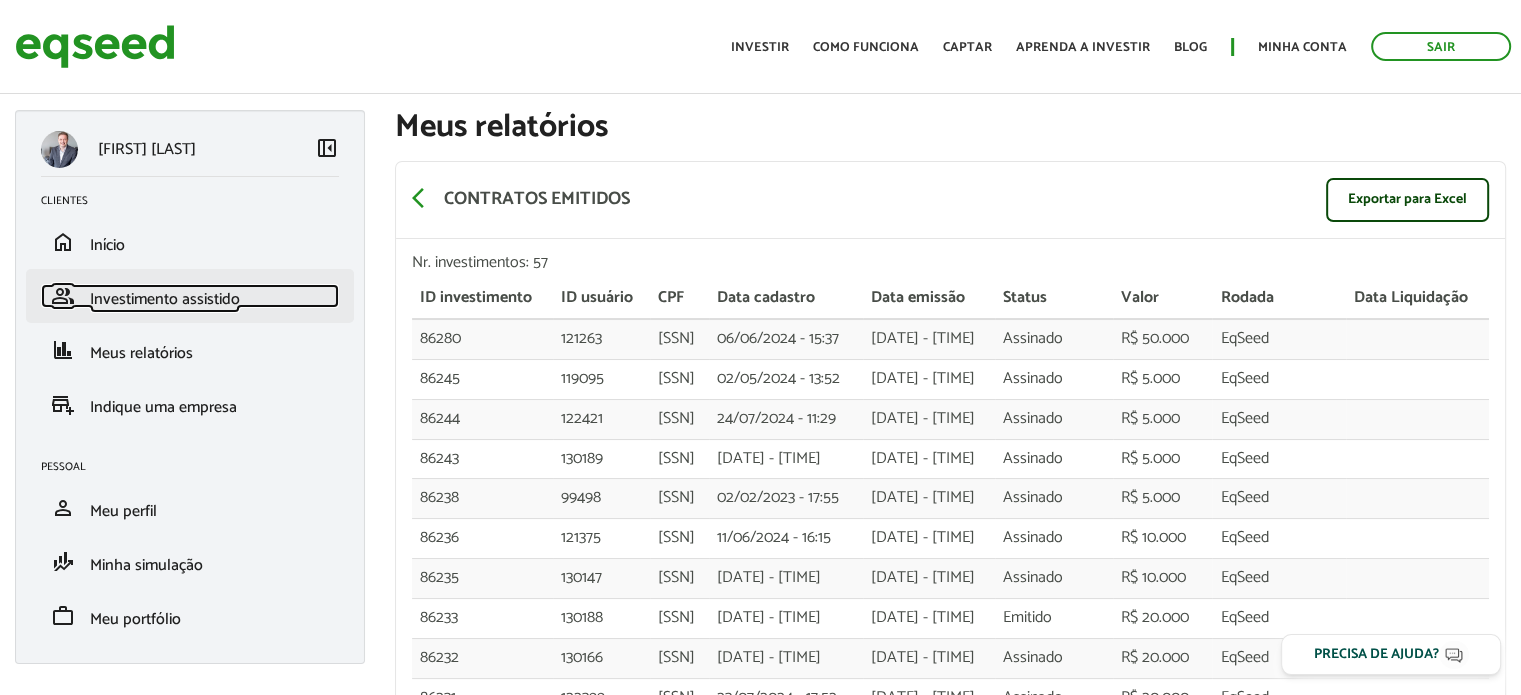 click on "Investimento assistido" at bounding box center [165, 299] 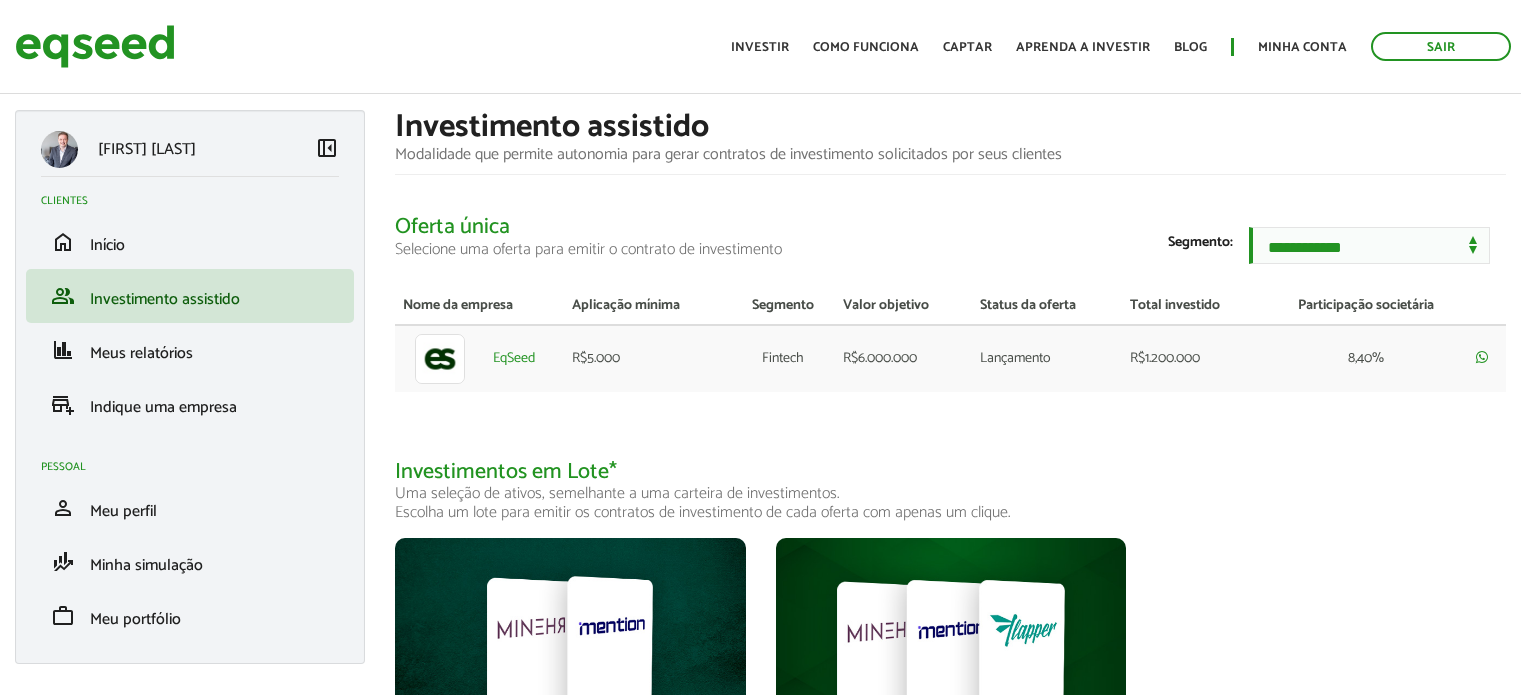 scroll, scrollTop: 0, scrollLeft: 0, axis: both 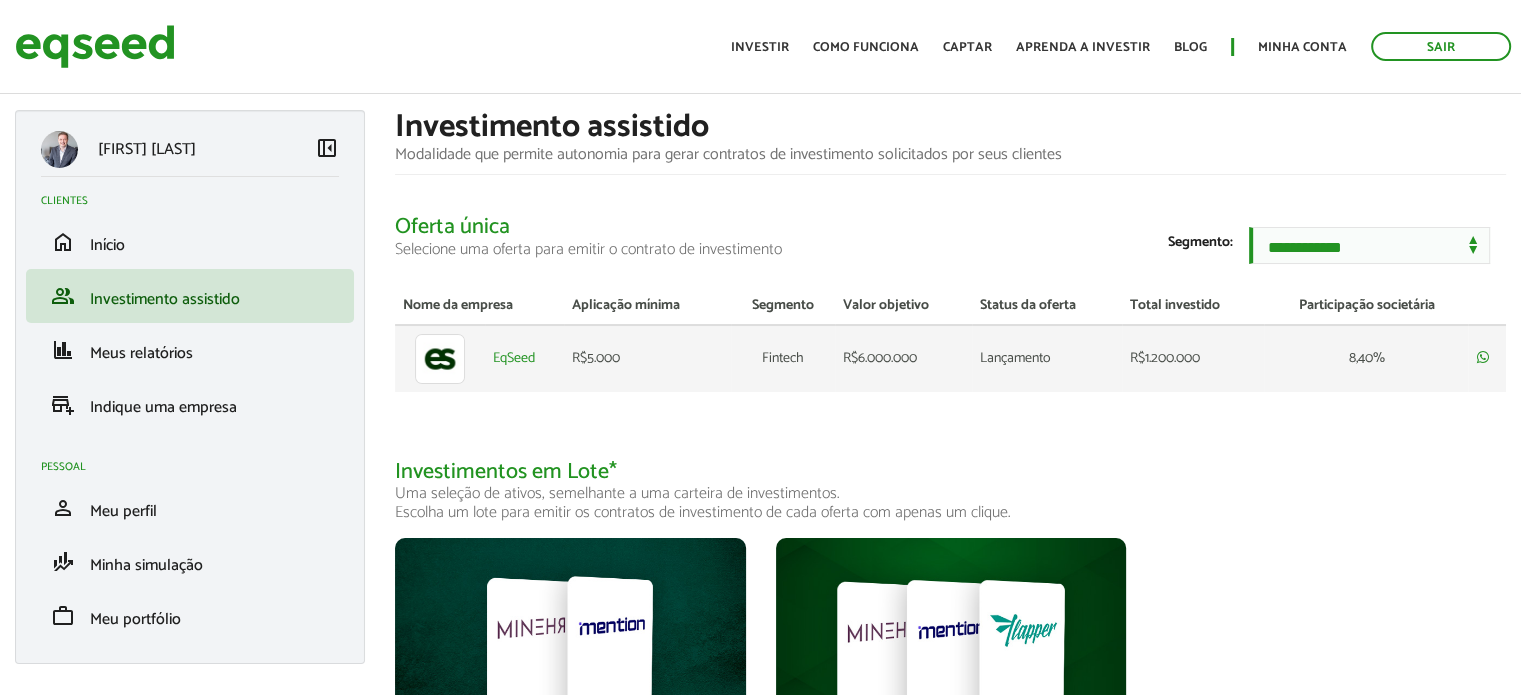 click at bounding box center [440, 359] 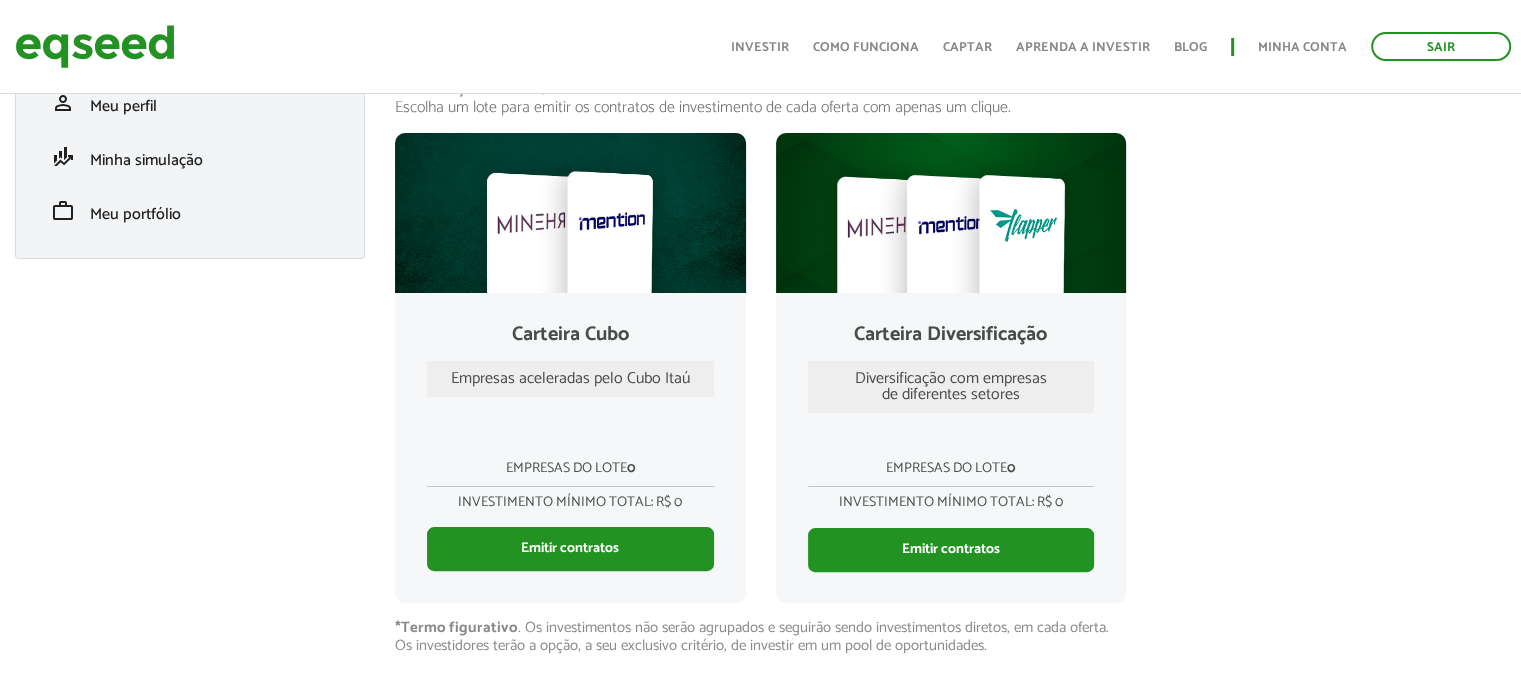 scroll, scrollTop: 0, scrollLeft: 0, axis: both 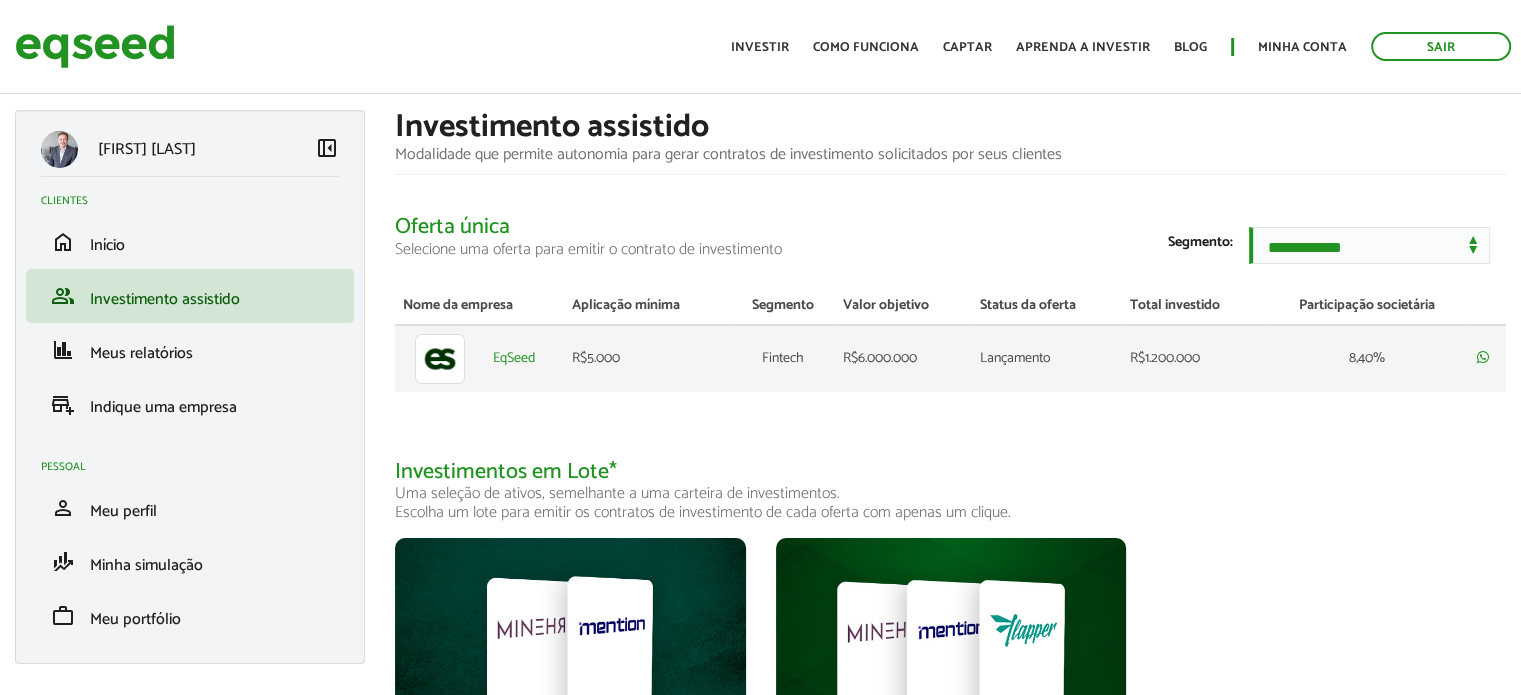 click at bounding box center (440, 359) 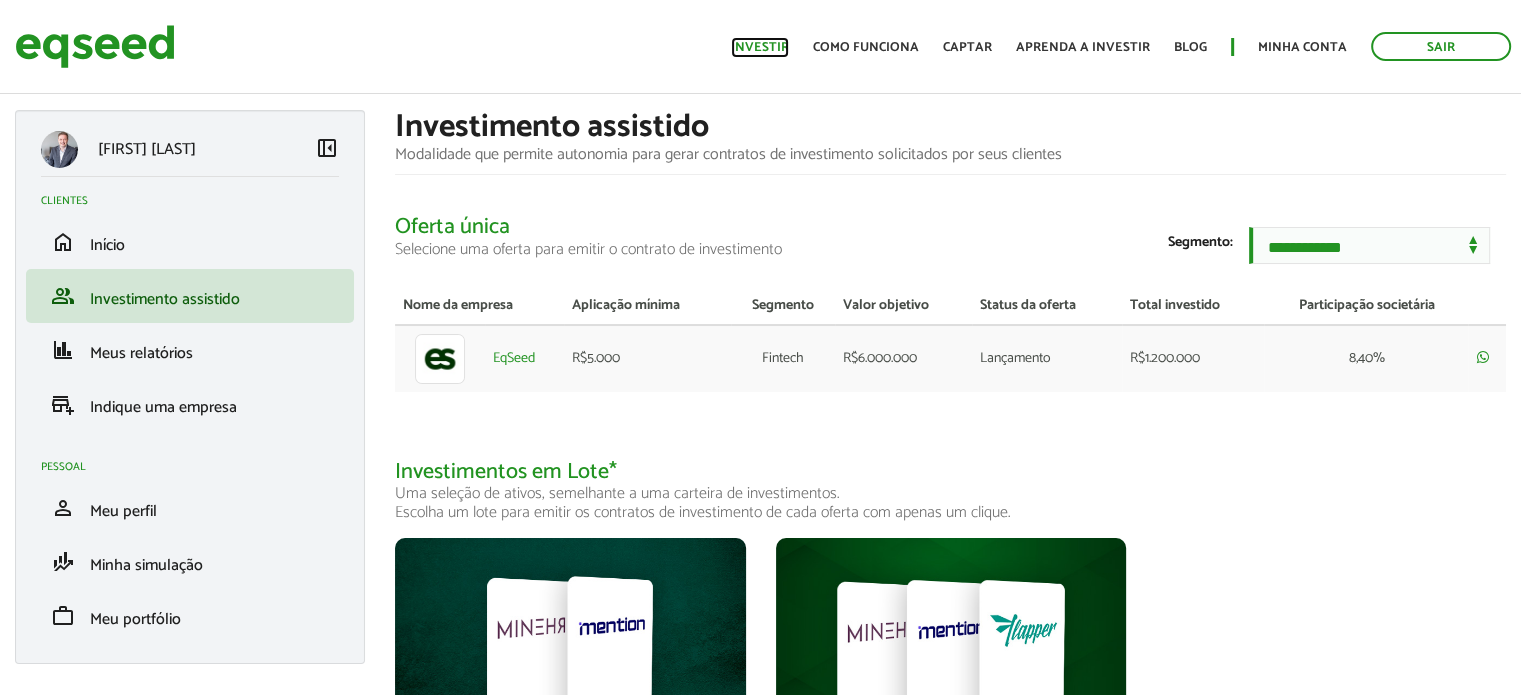 click on "Investir" at bounding box center [760, 47] 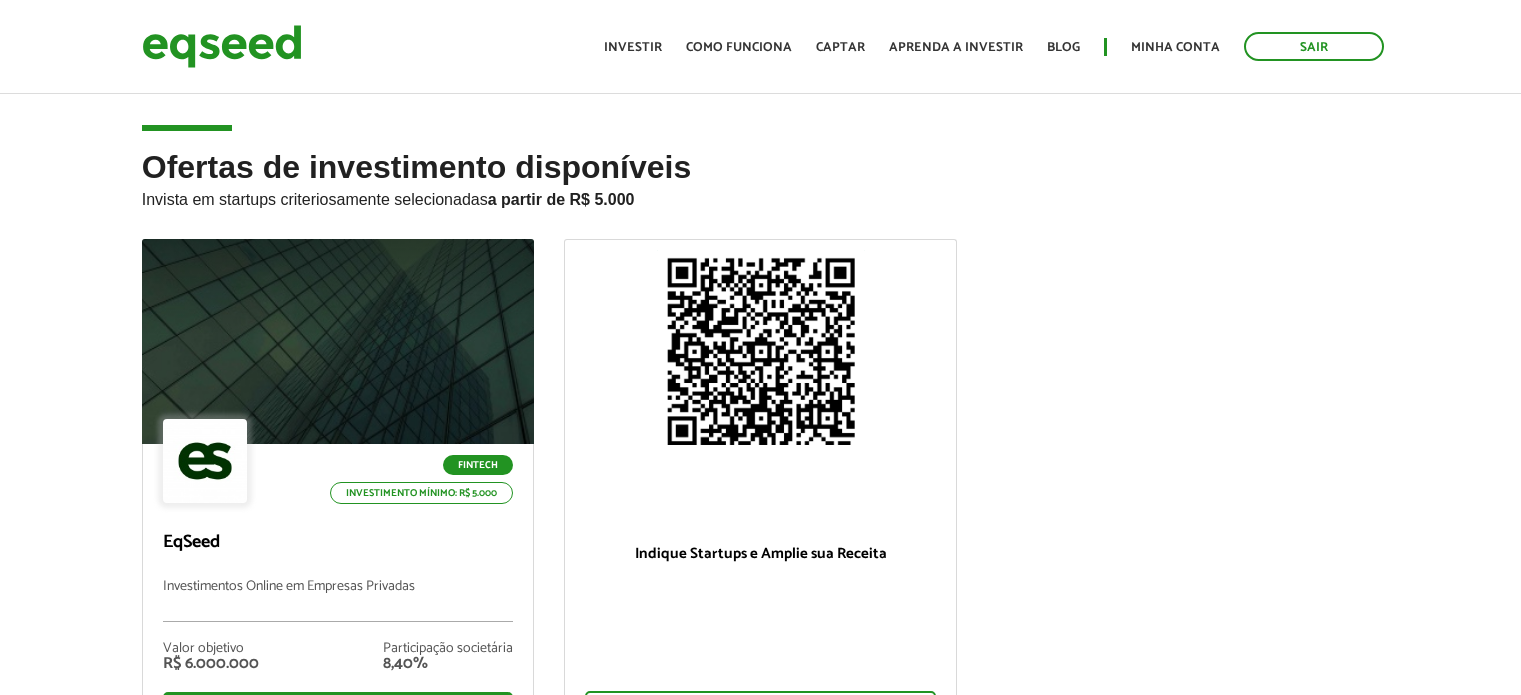 scroll, scrollTop: 0, scrollLeft: 0, axis: both 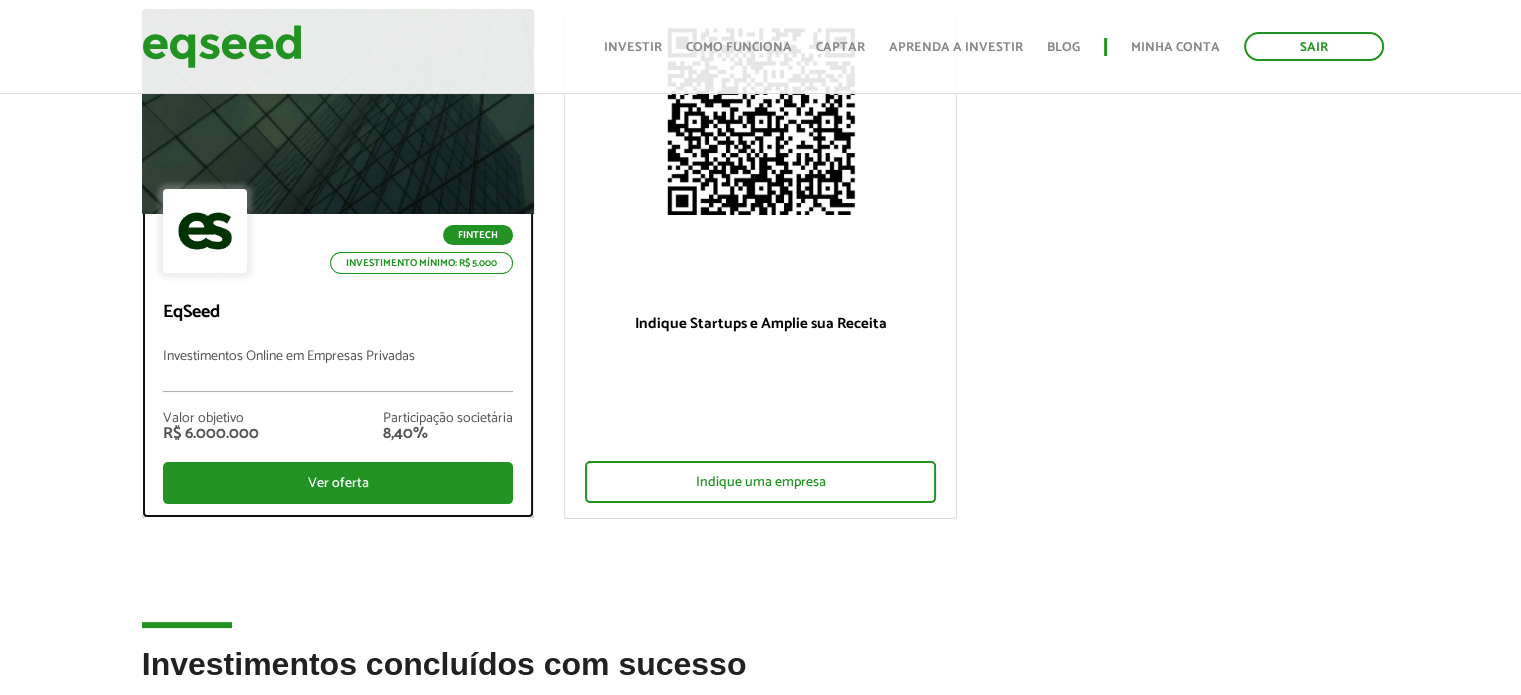 click on "Ver oferta" at bounding box center [338, 483] 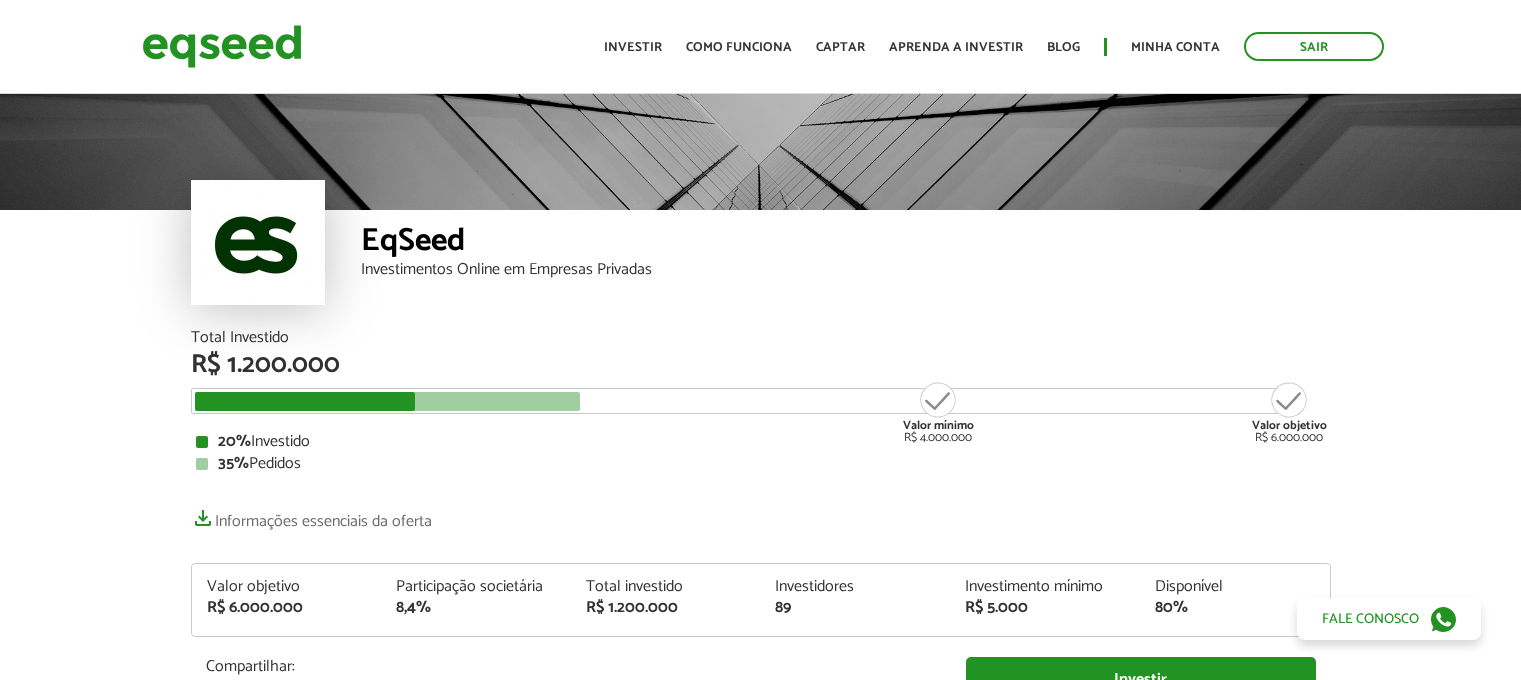 scroll, scrollTop: 0, scrollLeft: 0, axis: both 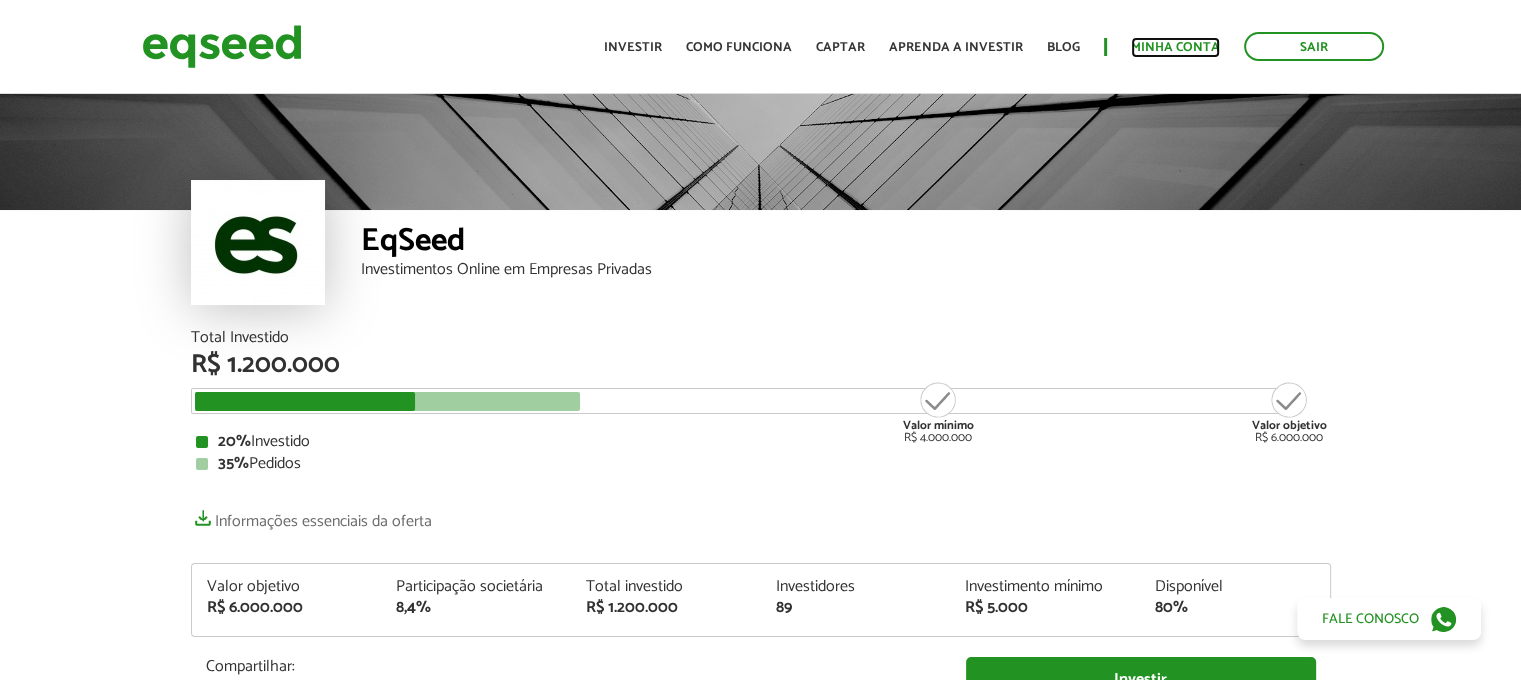 click on "Minha conta" at bounding box center (1175, 47) 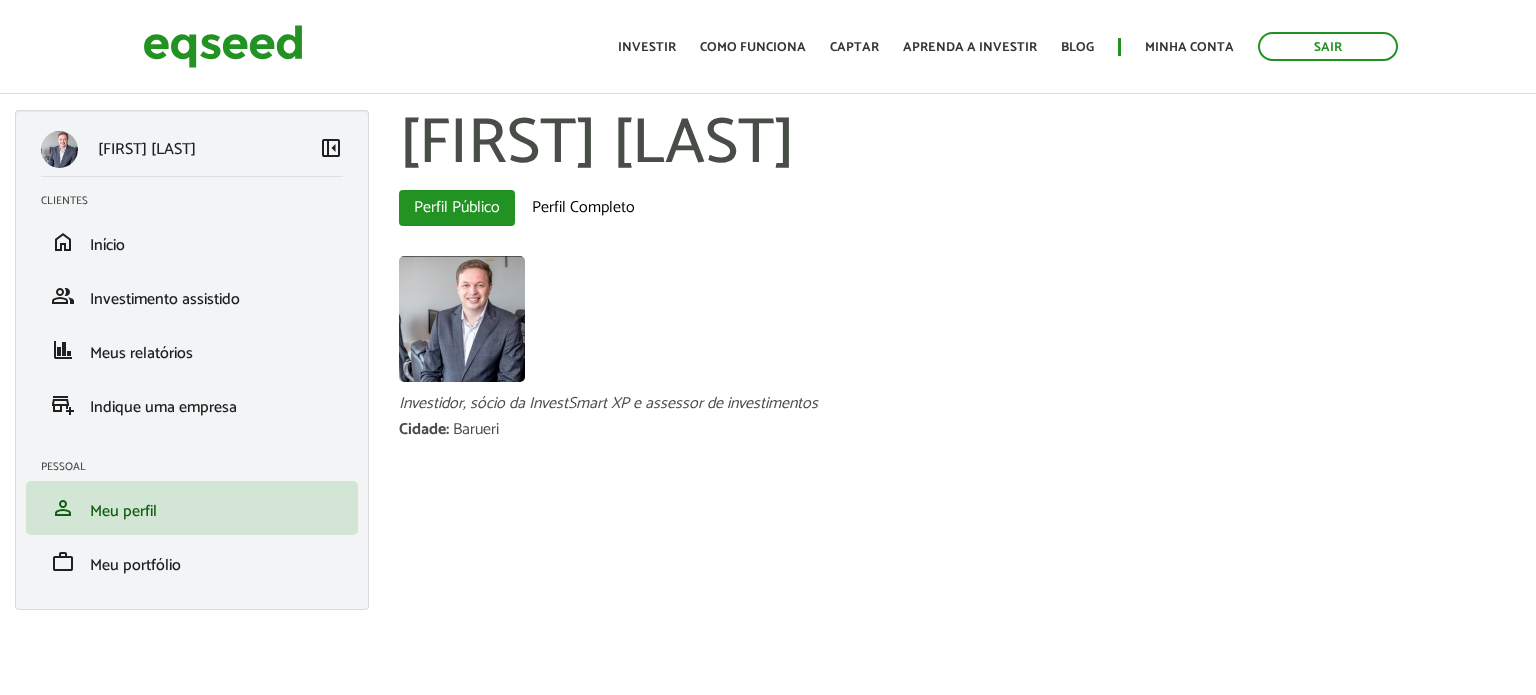 scroll, scrollTop: 0, scrollLeft: 0, axis: both 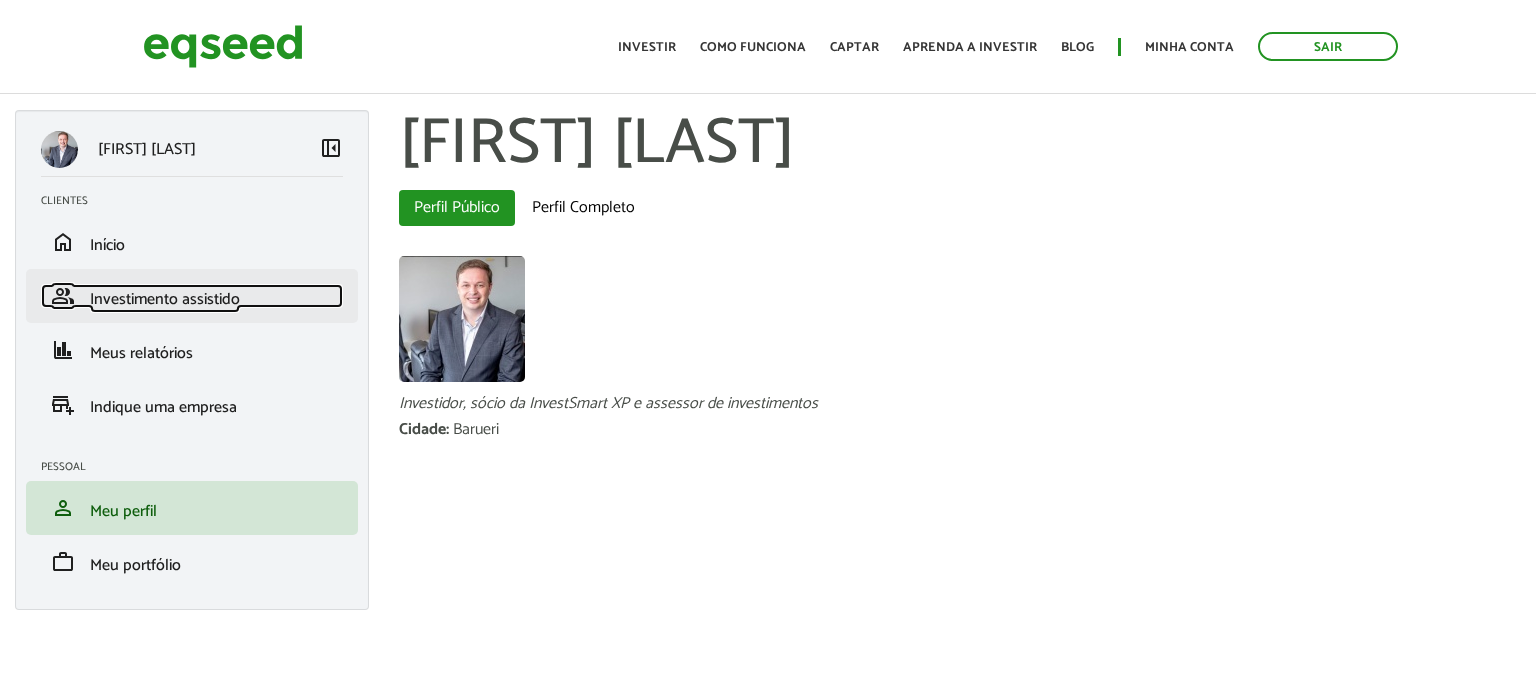 click on "Investimento assistido" at bounding box center [165, 299] 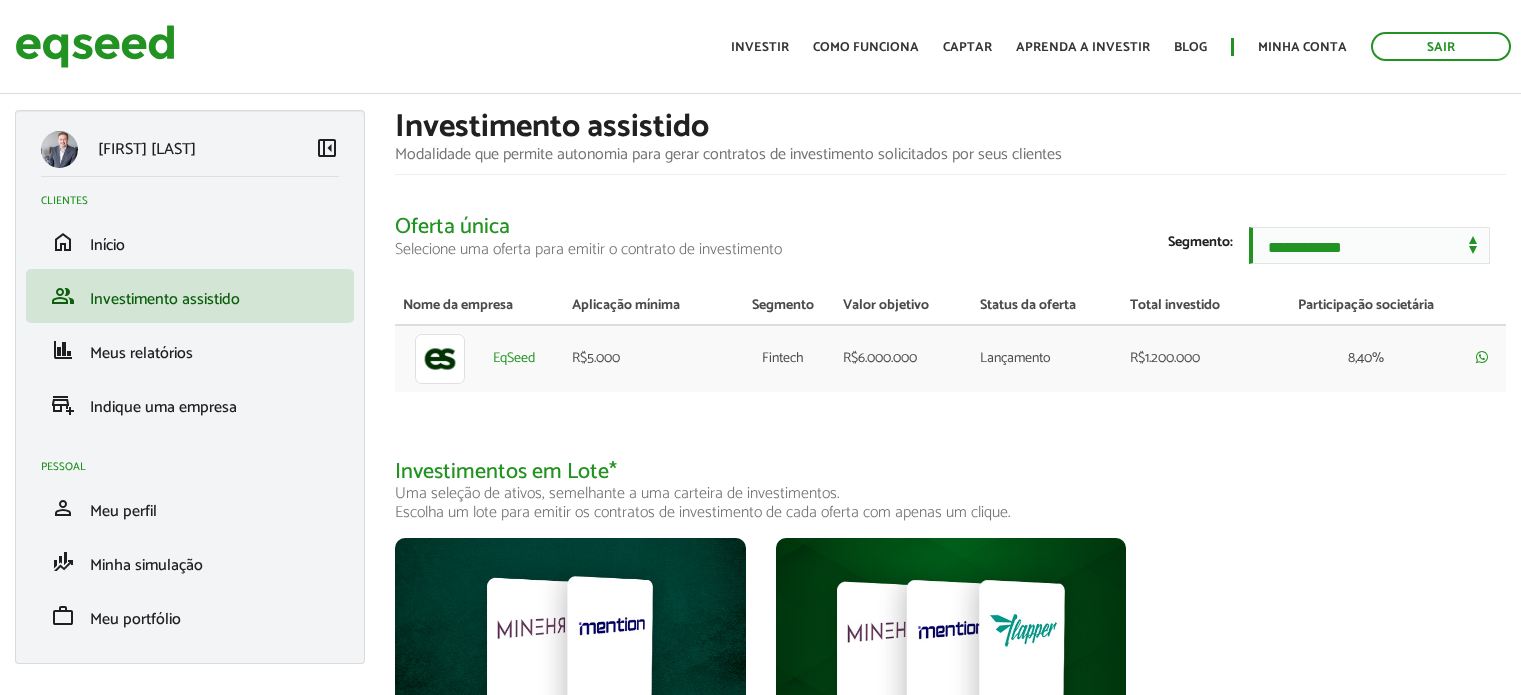 scroll, scrollTop: 0, scrollLeft: 0, axis: both 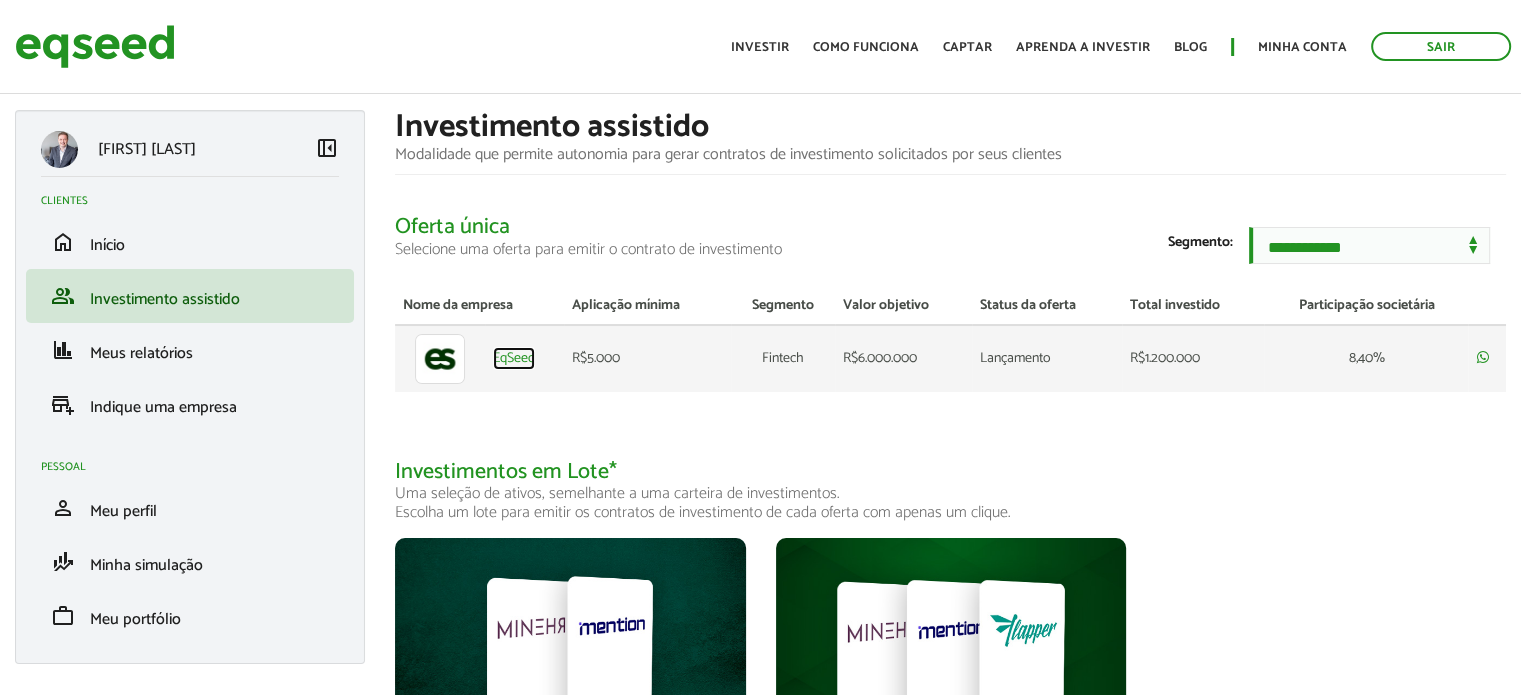 click on "EqSeed" at bounding box center [514, 359] 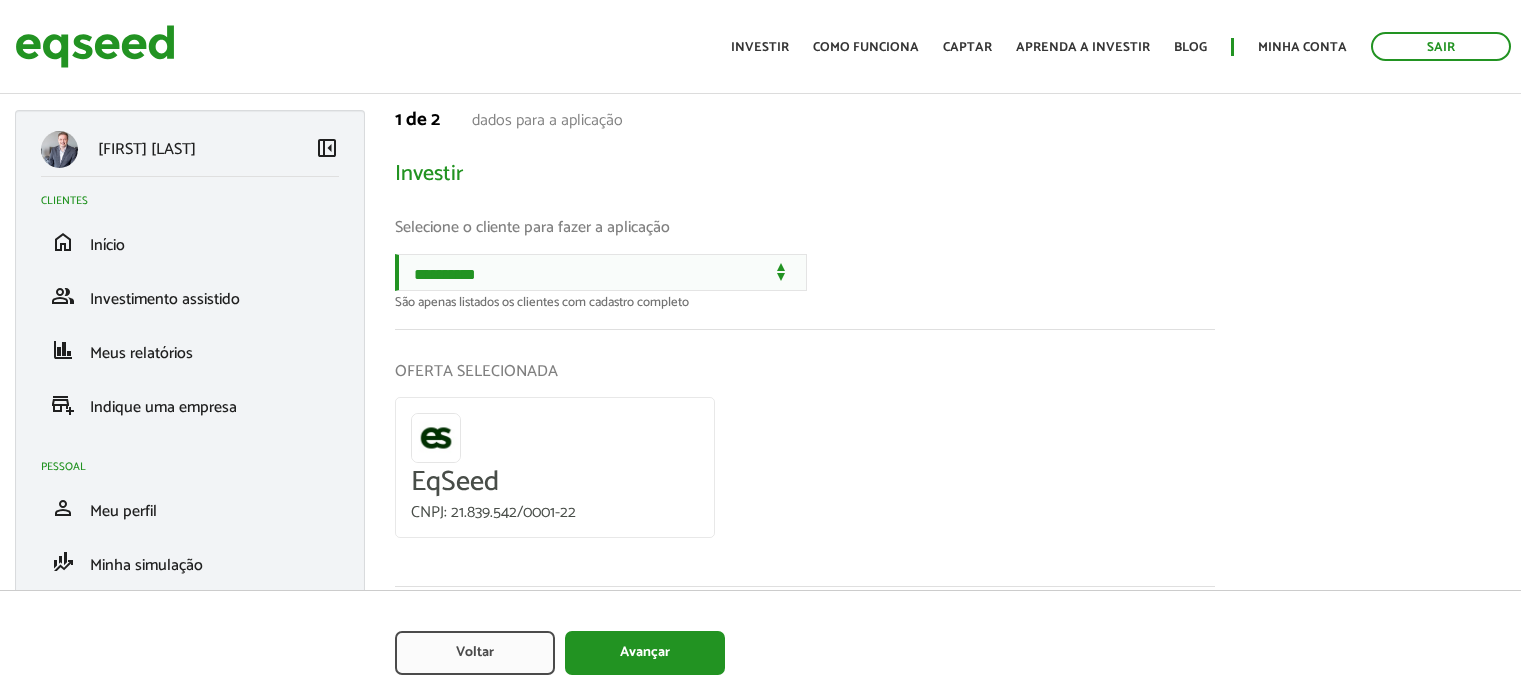 scroll, scrollTop: 0, scrollLeft: 0, axis: both 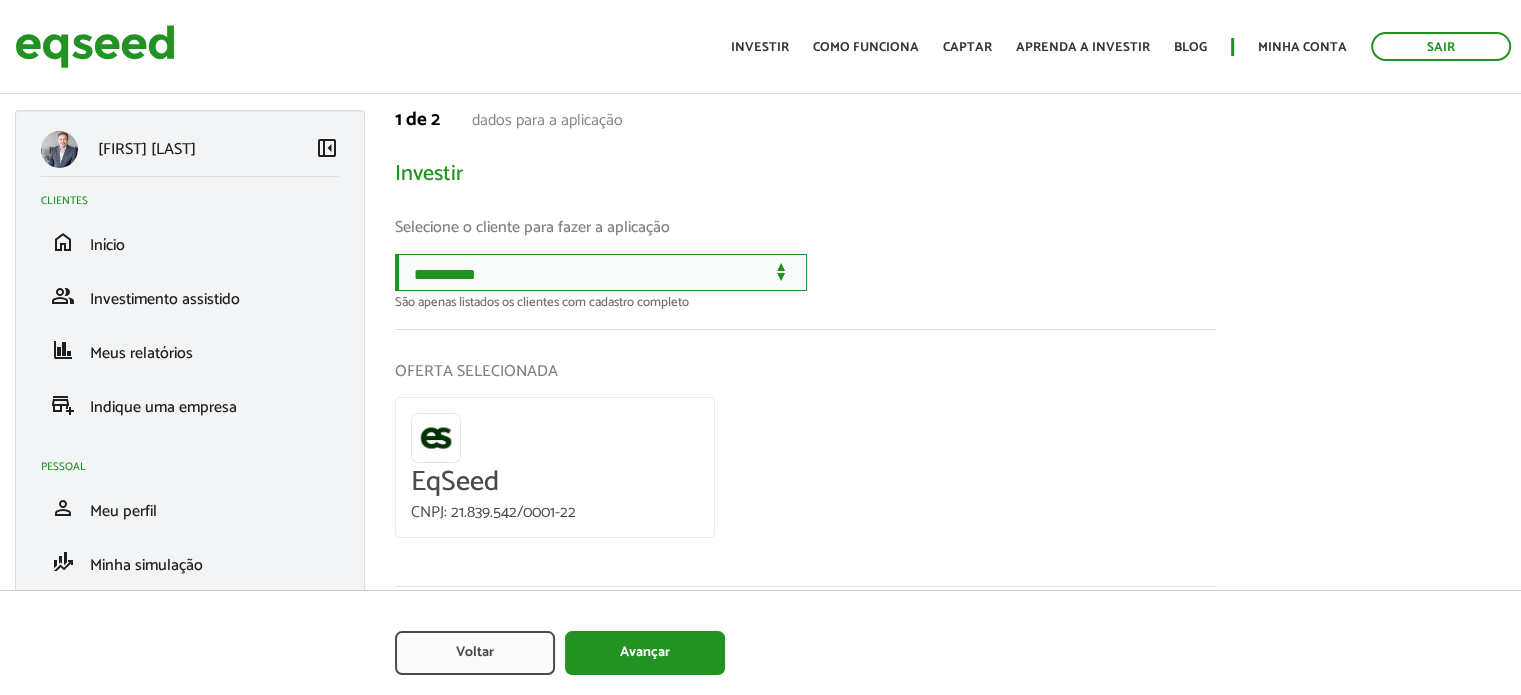 click on "**********" at bounding box center [601, 272] 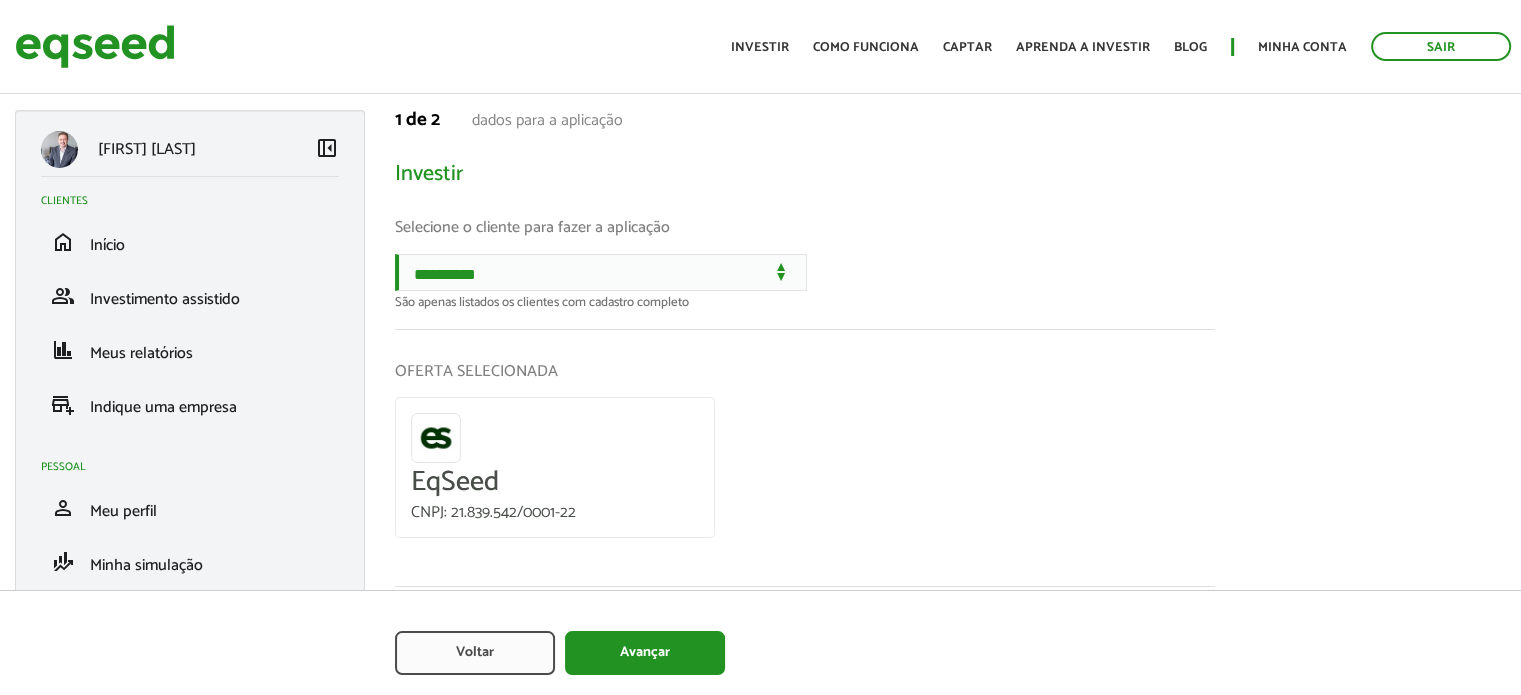 click on "1 de 2 dados para a aplicação Investir" at bounding box center (805, 148) 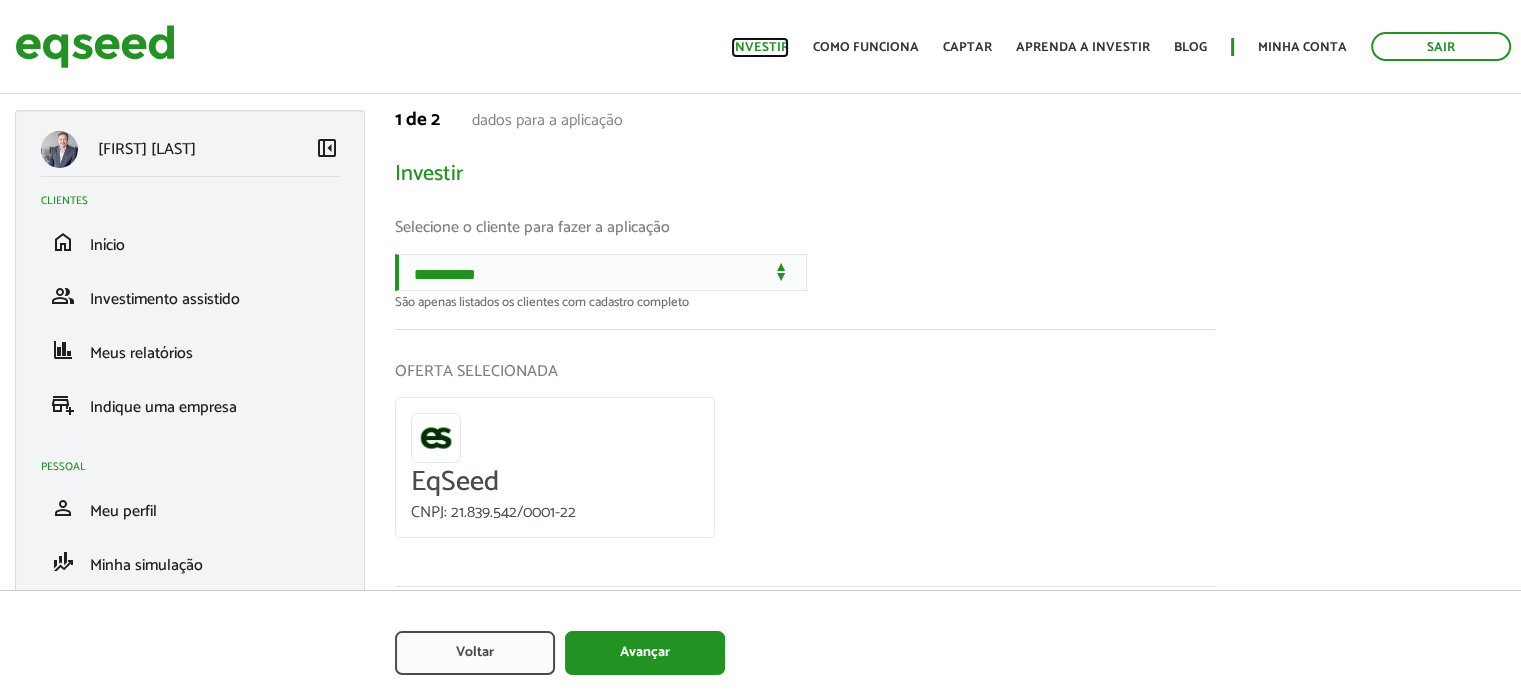click on "Investir" at bounding box center (760, 47) 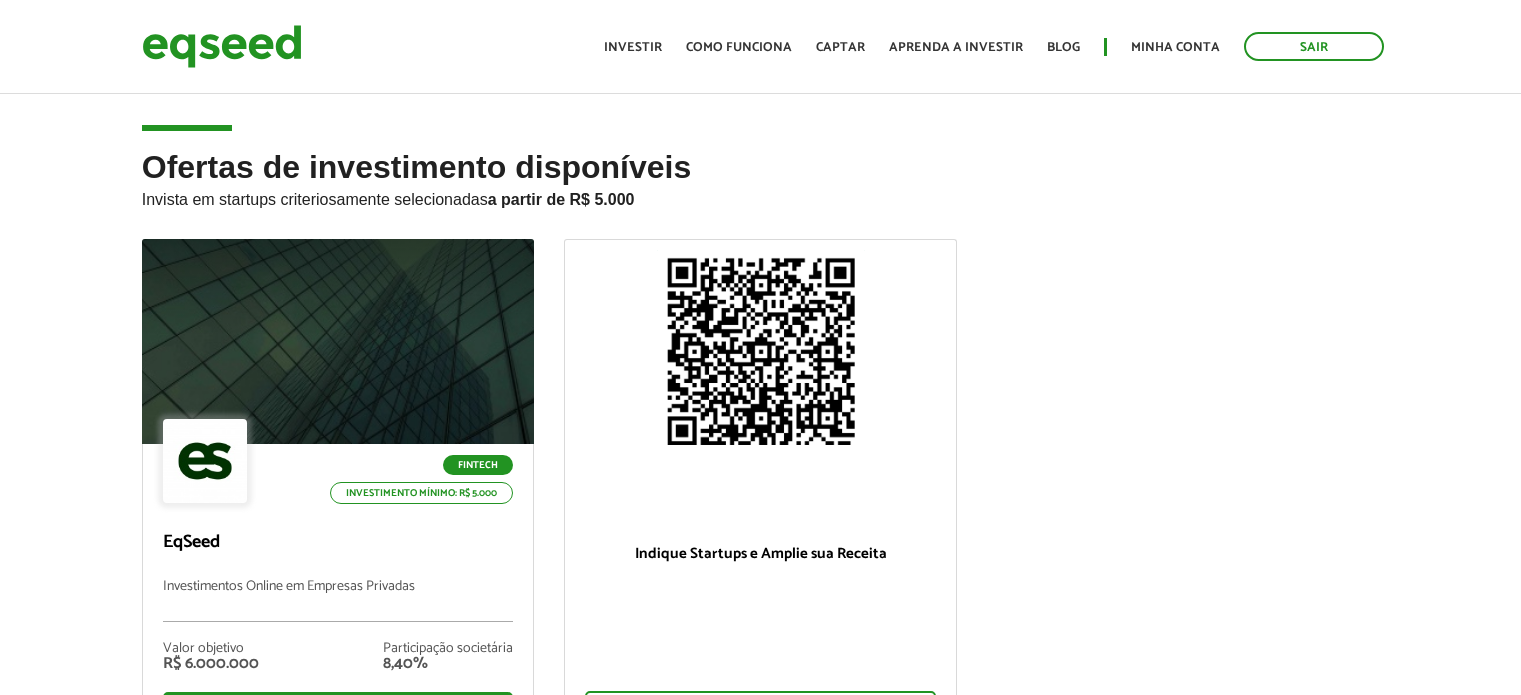 scroll, scrollTop: 0, scrollLeft: 0, axis: both 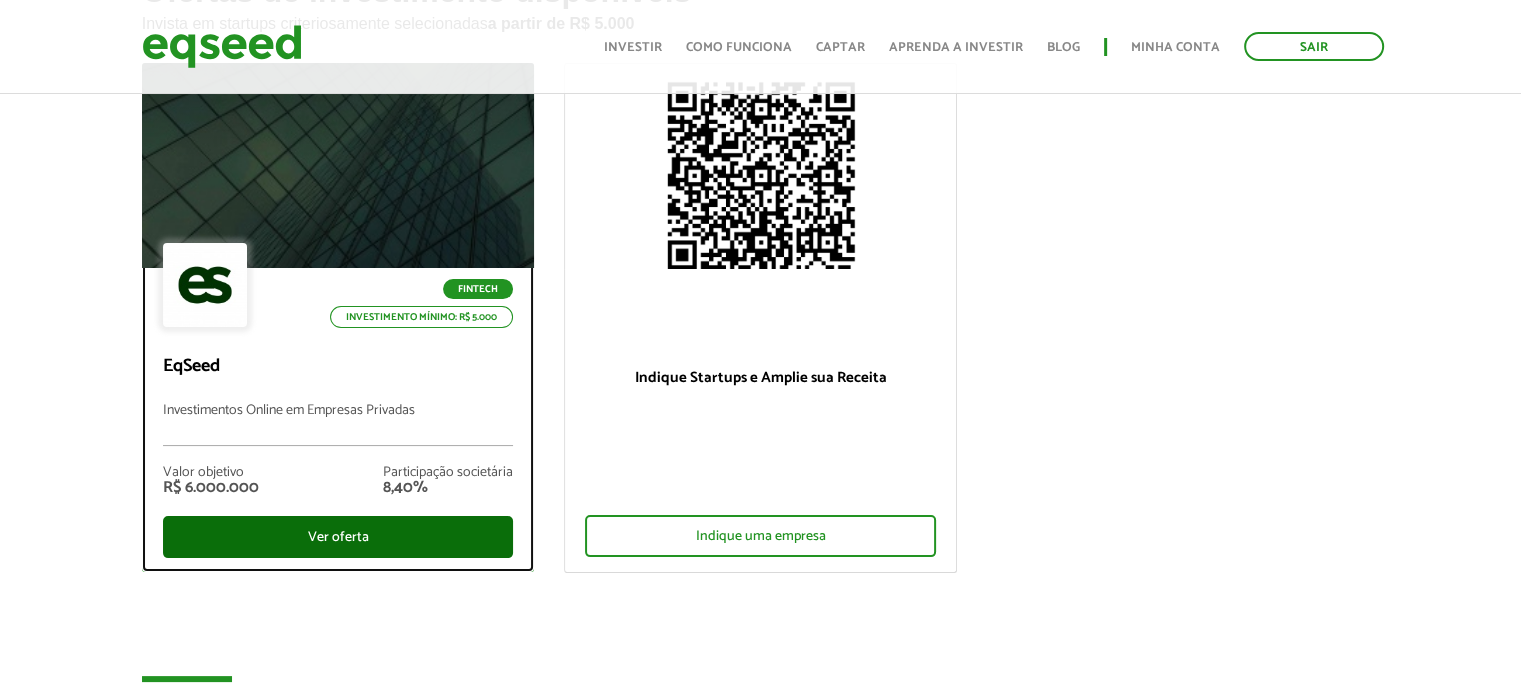 click on "Ver oferta" at bounding box center (338, 537) 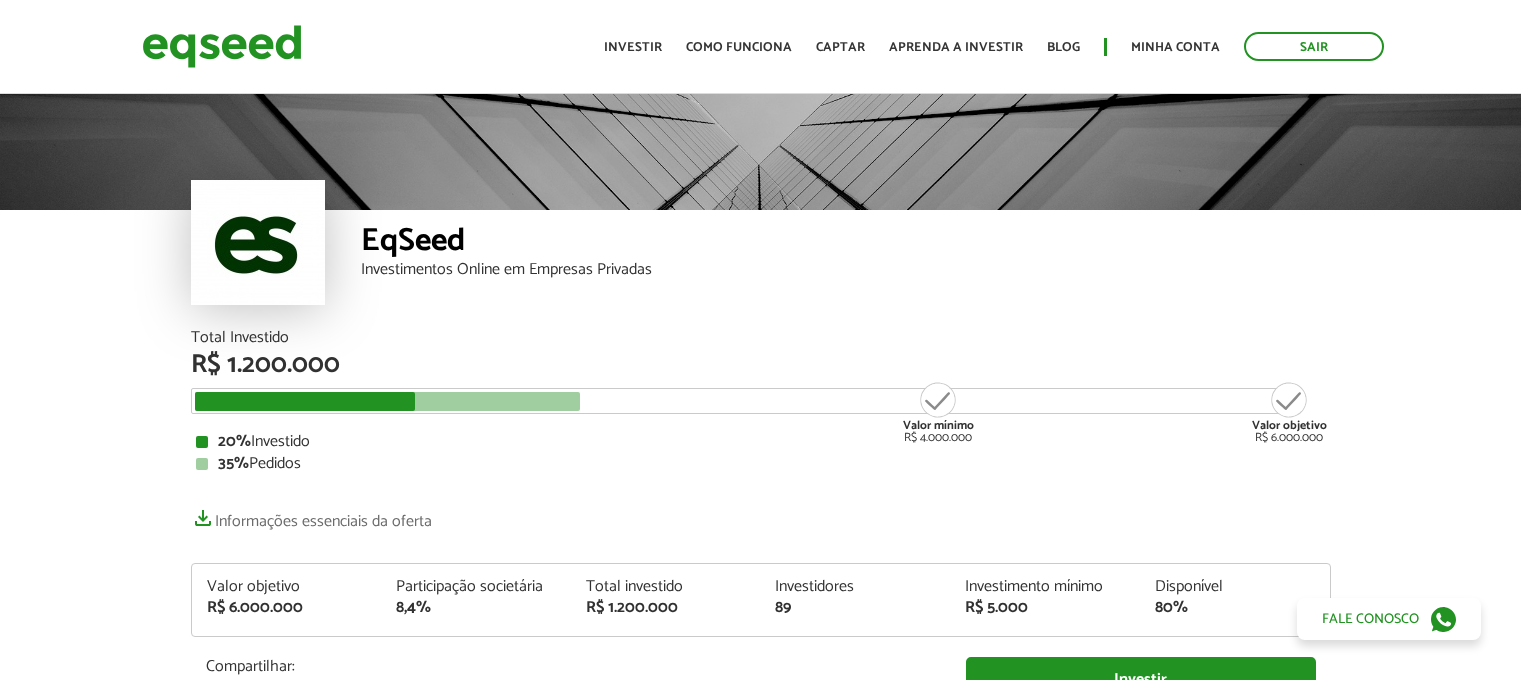 scroll, scrollTop: 0, scrollLeft: 0, axis: both 